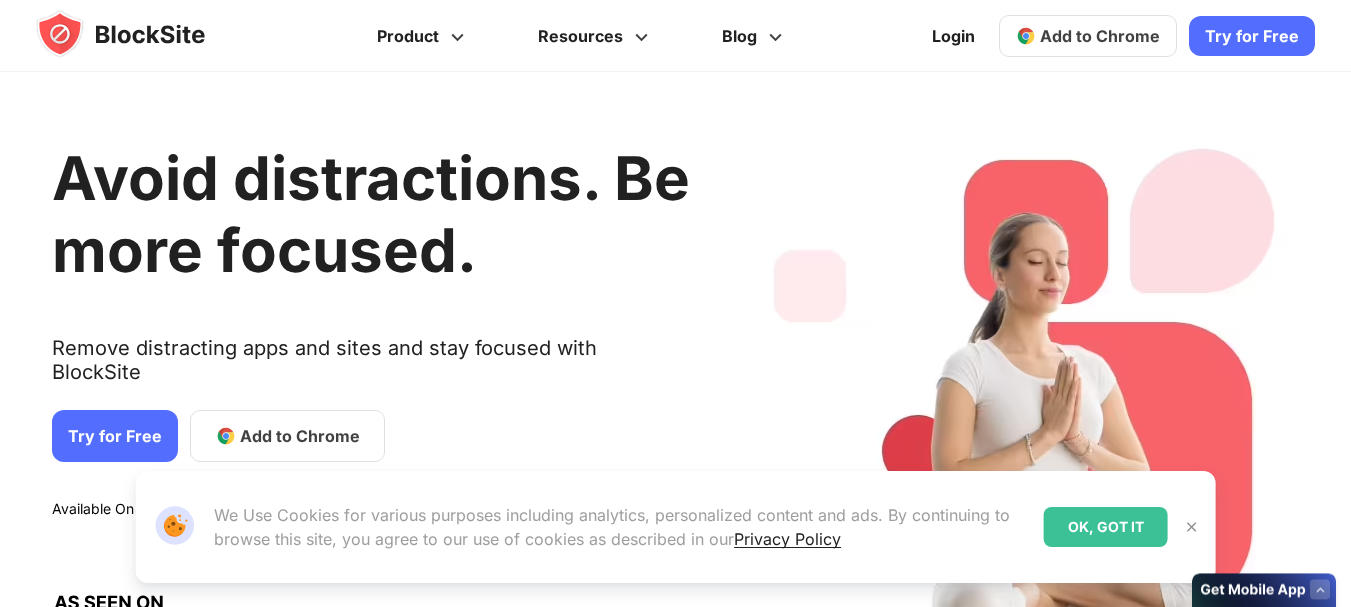 scroll, scrollTop: 0, scrollLeft: 0, axis: both 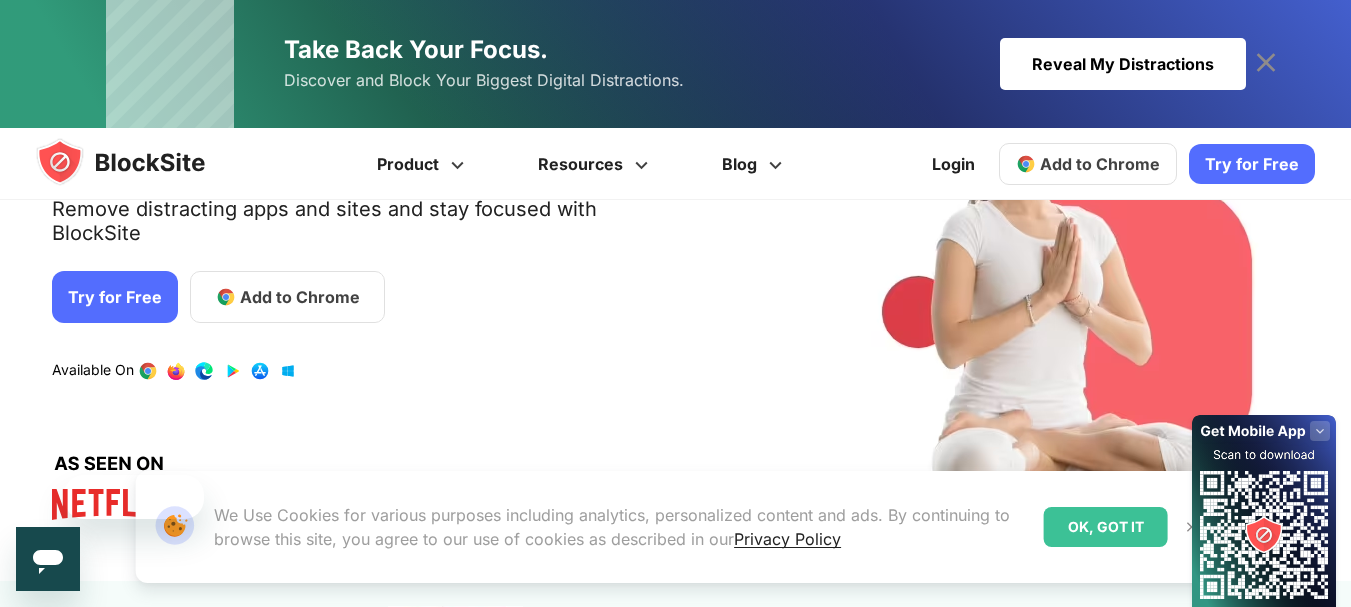 click 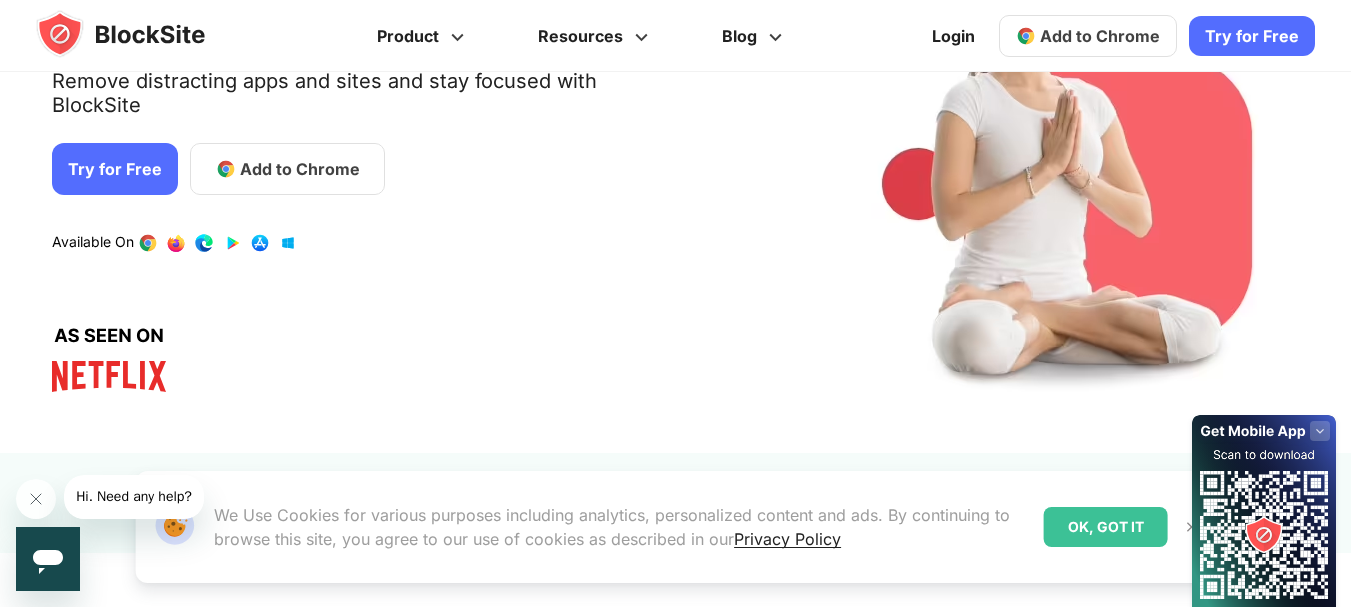 click on "Try for Free" at bounding box center [115, 169] 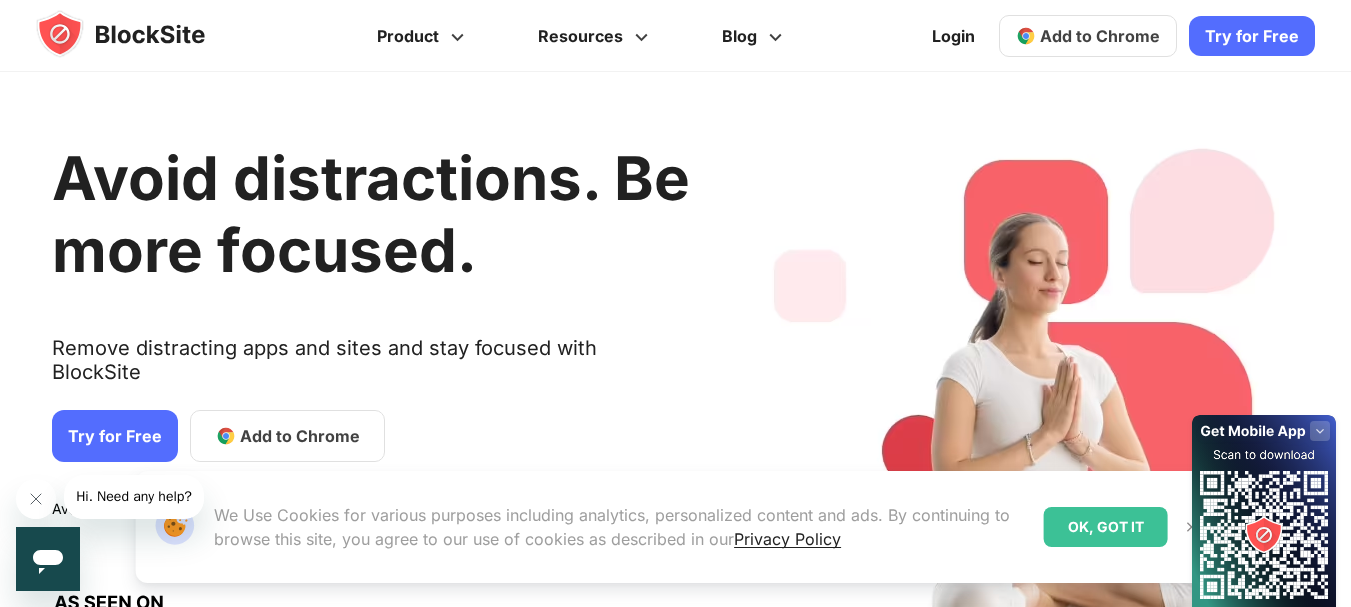 click on "Add to Chrome" at bounding box center (287, 436) 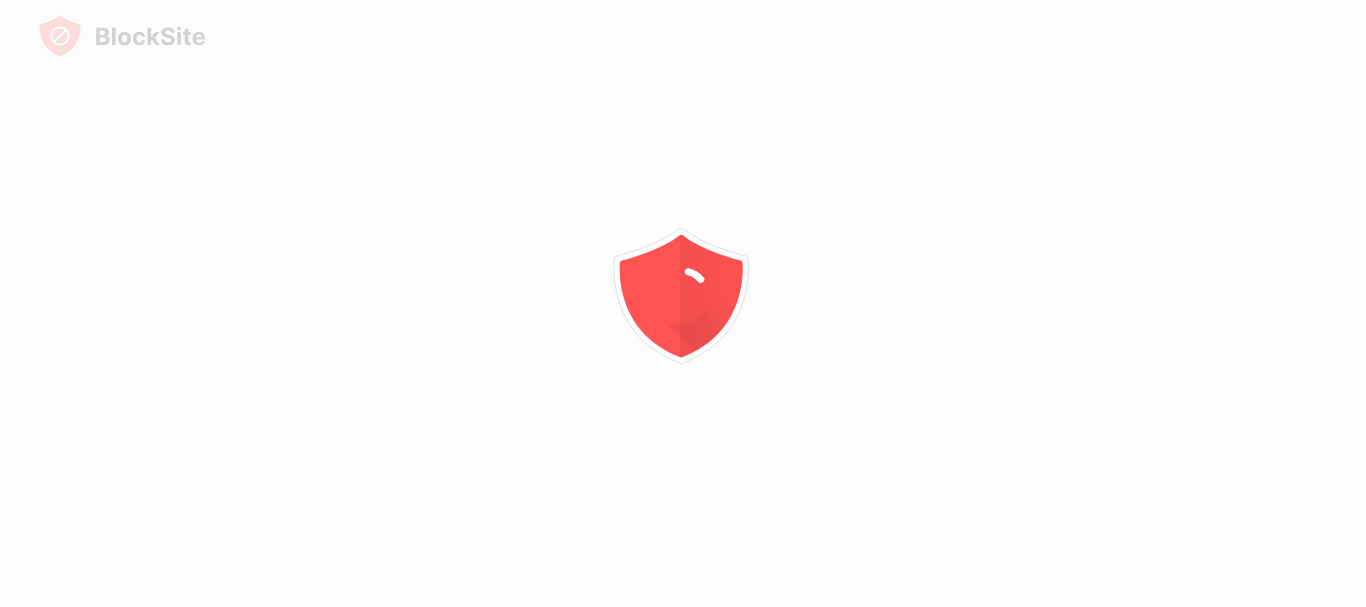 scroll, scrollTop: 0, scrollLeft: 0, axis: both 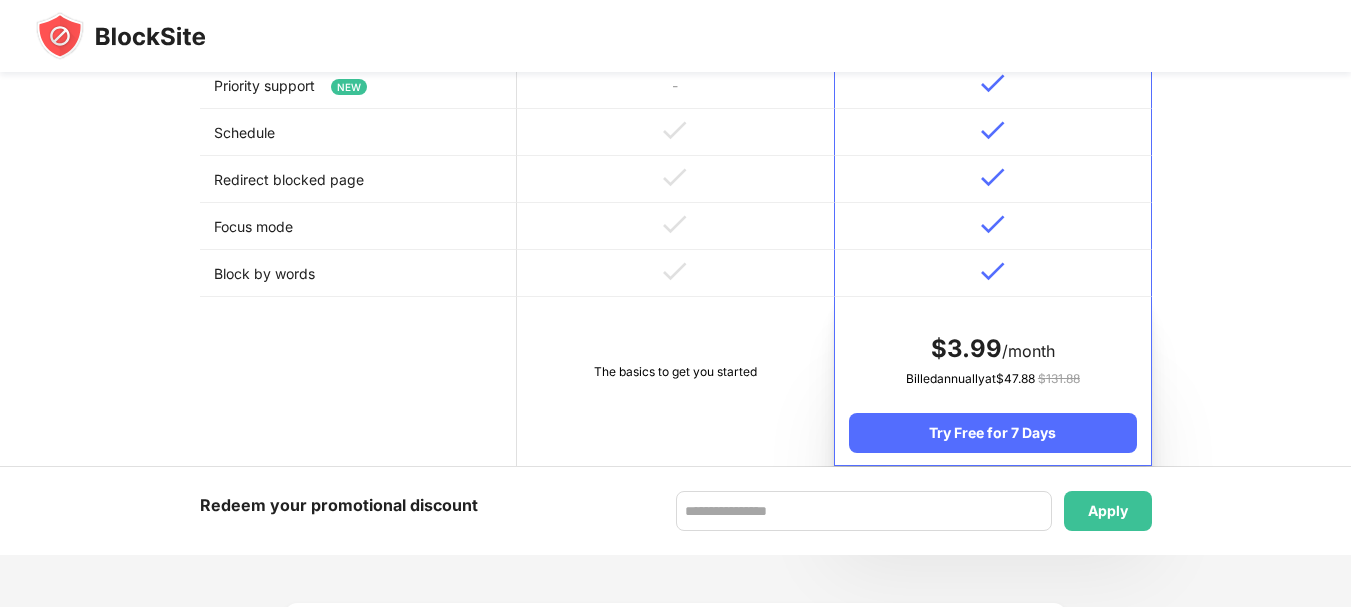 click on "The basics to get you started" at bounding box center [675, 381] 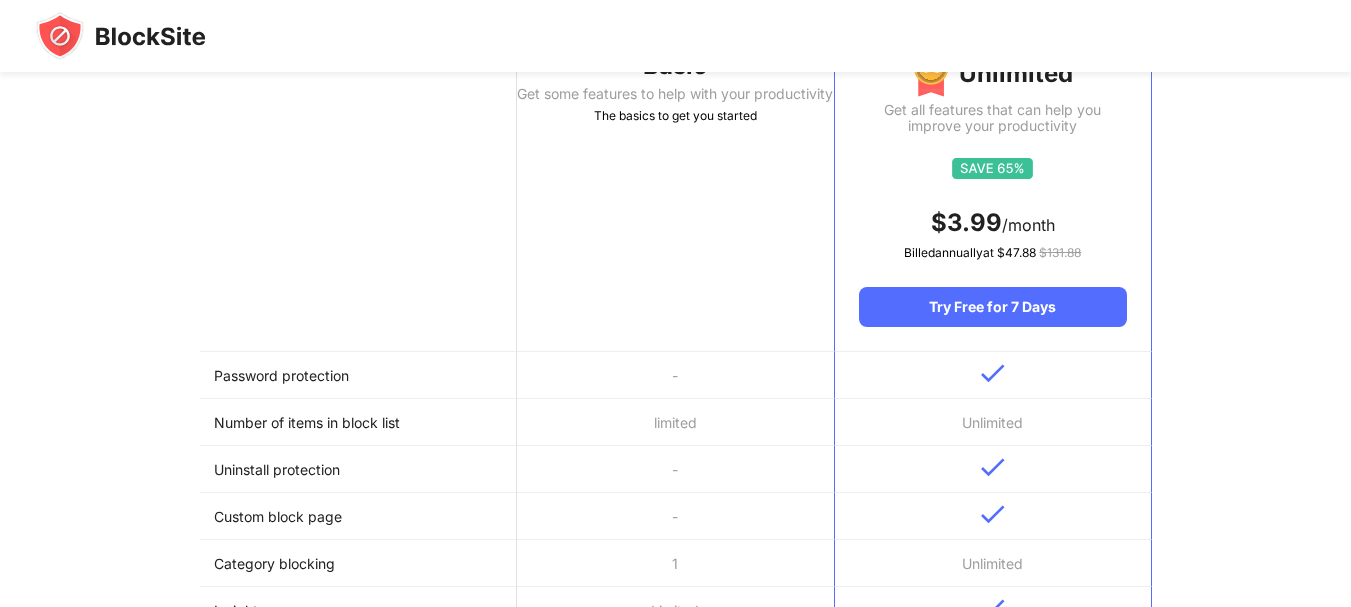 scroll, scrollTop: 0, scrollLeft: 0, axis: both 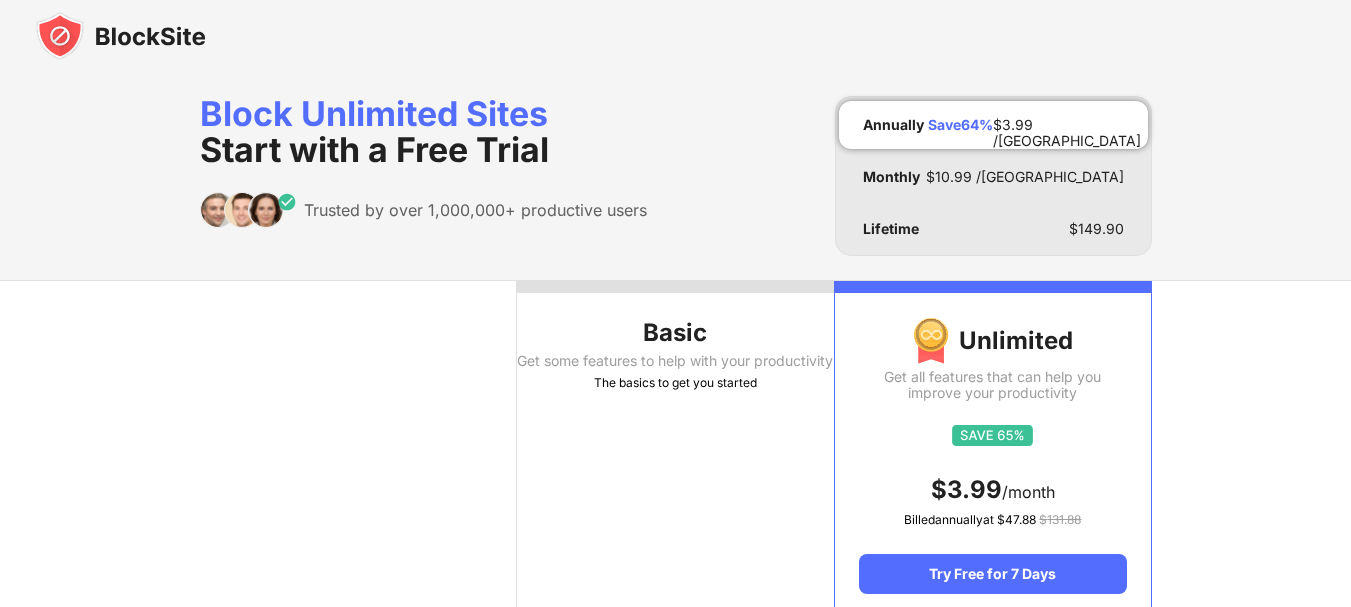 click on "Basic Get some features to help with your productivity The basics to get you started" at bounding box center [675, 450] 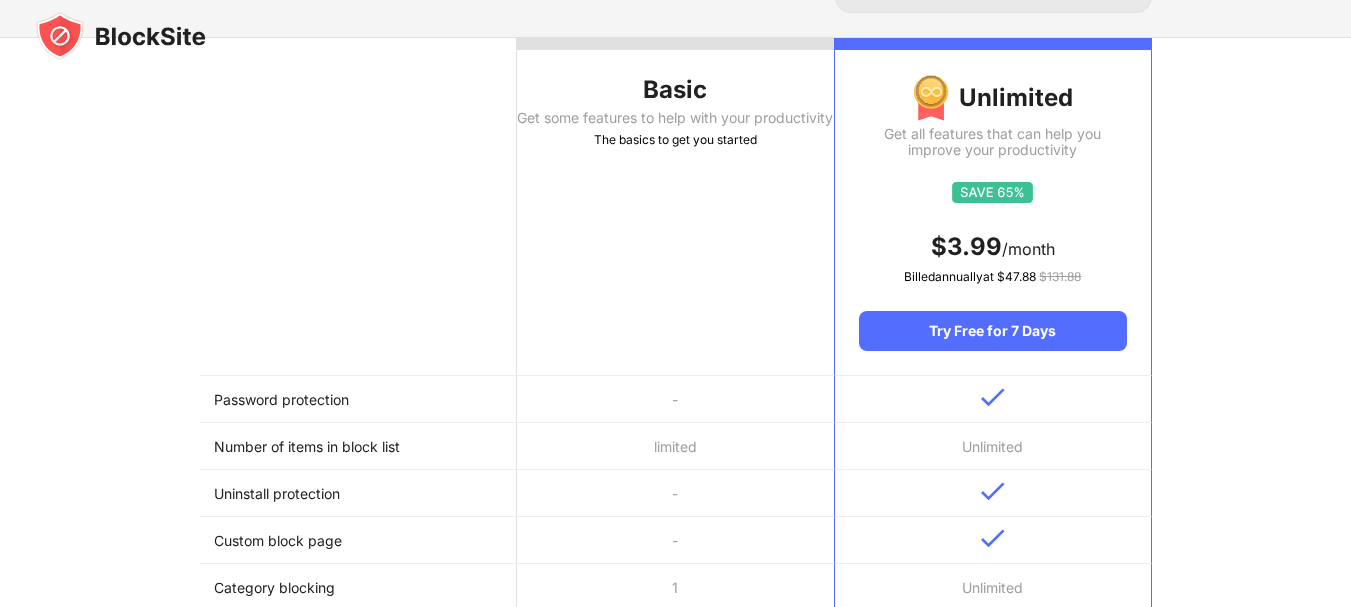 scroll, scrollTop: 0, scrollLeft: 0, axis: both 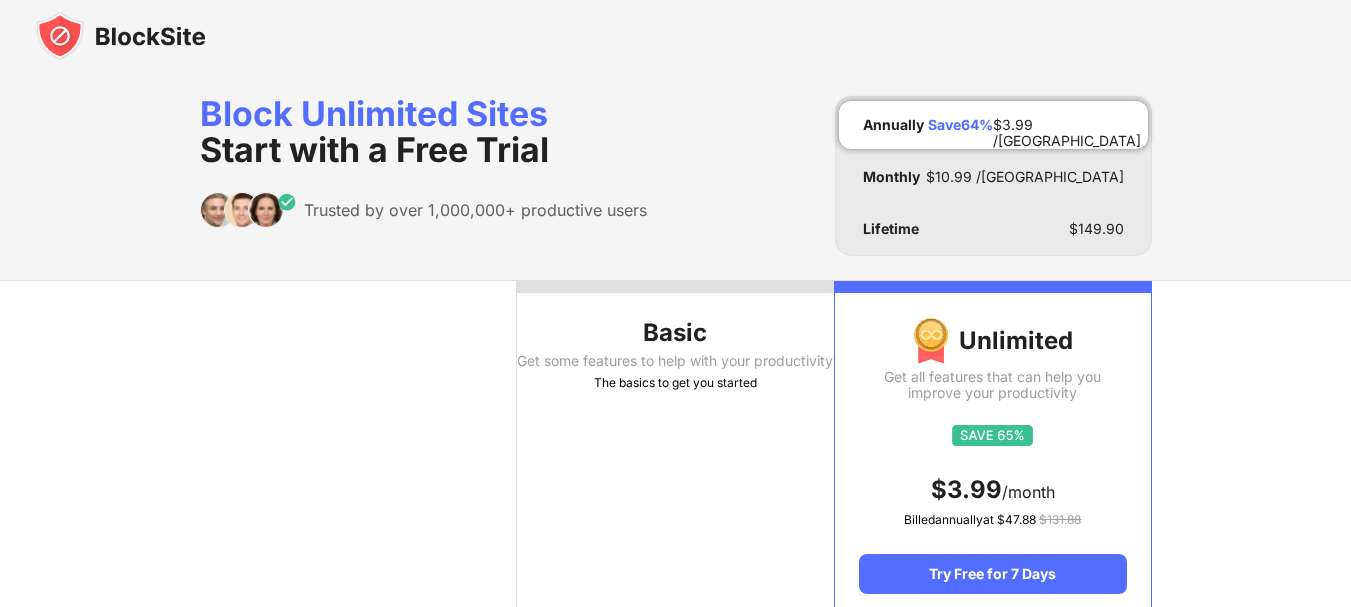 drag, startPoint x: 631, startPoint y: 350, endPoint x: 643, endPoint y: 345, distance: 13 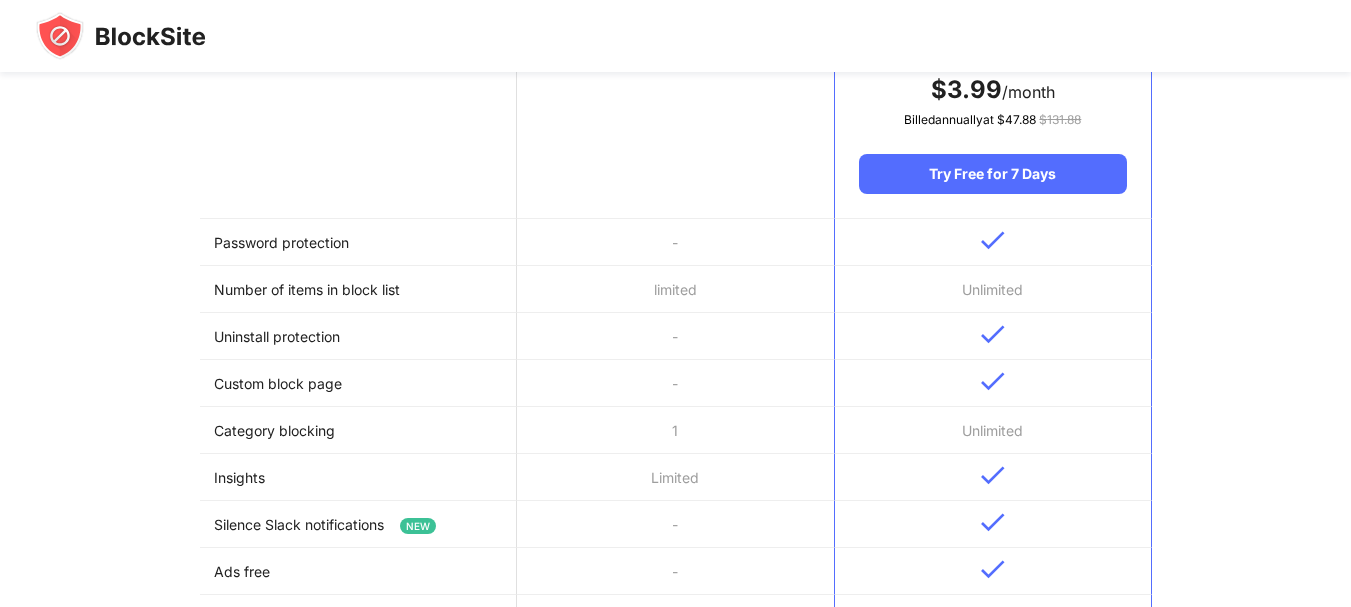 scroll, scrollTop: 133, scrollLeft: 0, axis: vertical 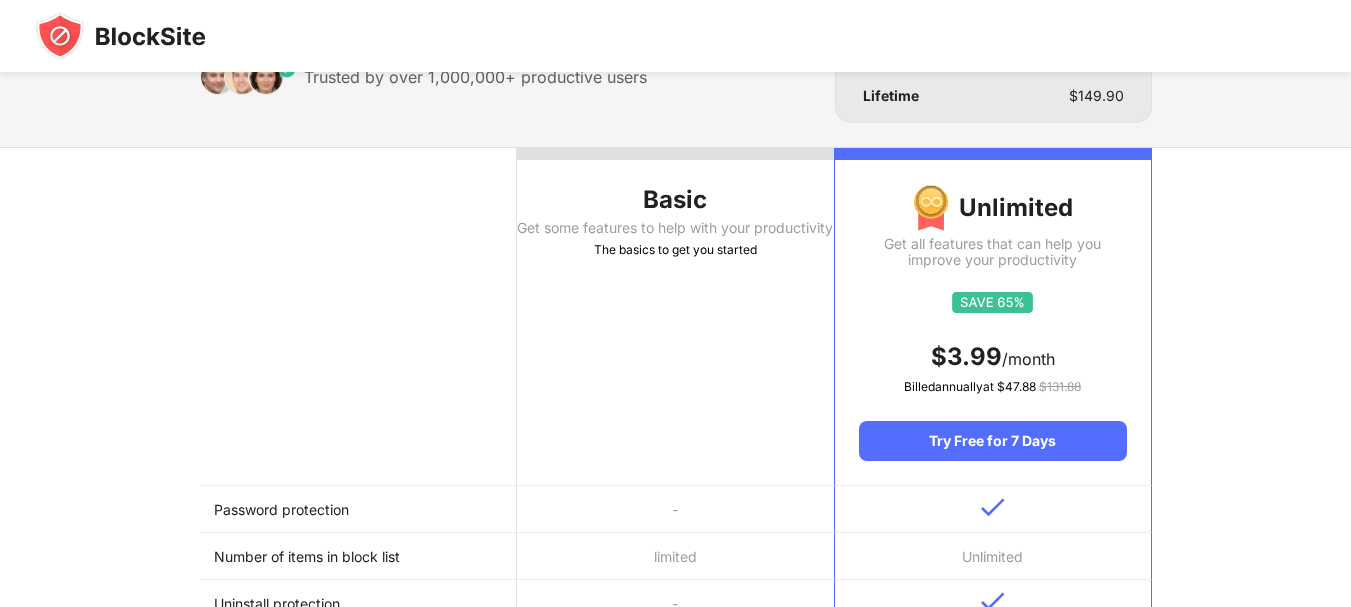 click on "The basics to get you started" at bounding box center (675, 250) 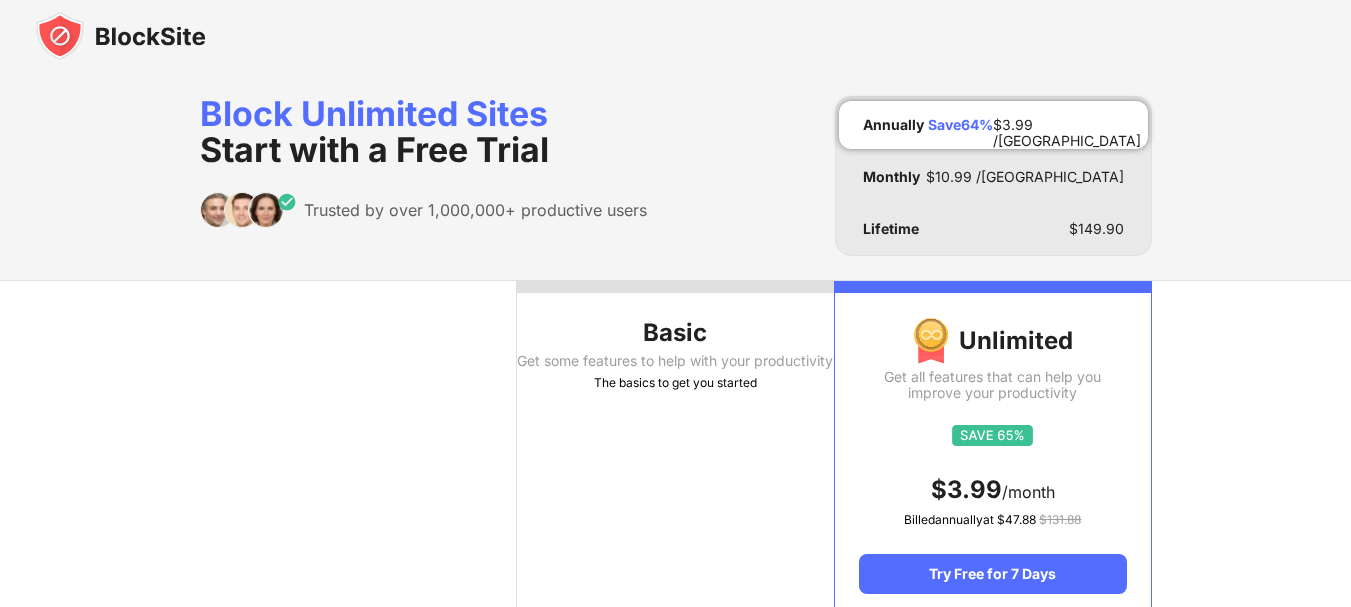 drag, startPoint x: 740, startPoint y: 161, endPoint x: 726, endPoint y: 163, distance: 14.142136 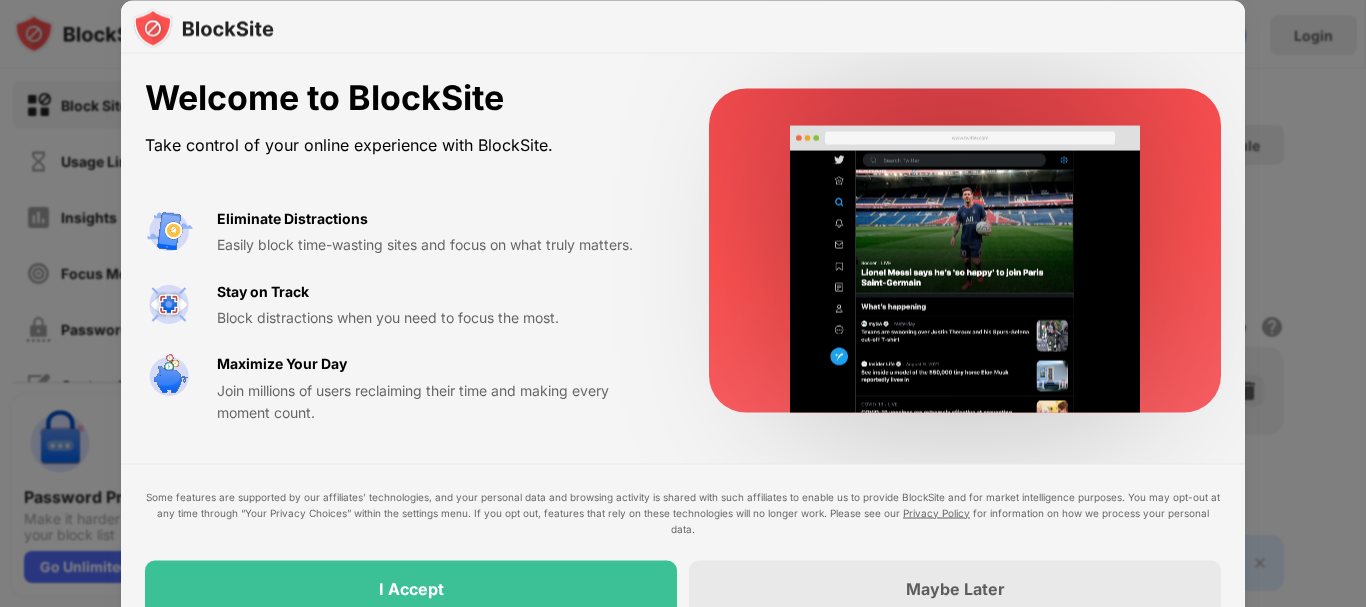 scroll, scrollTop: 0, scrollLeft: 0, axis: both 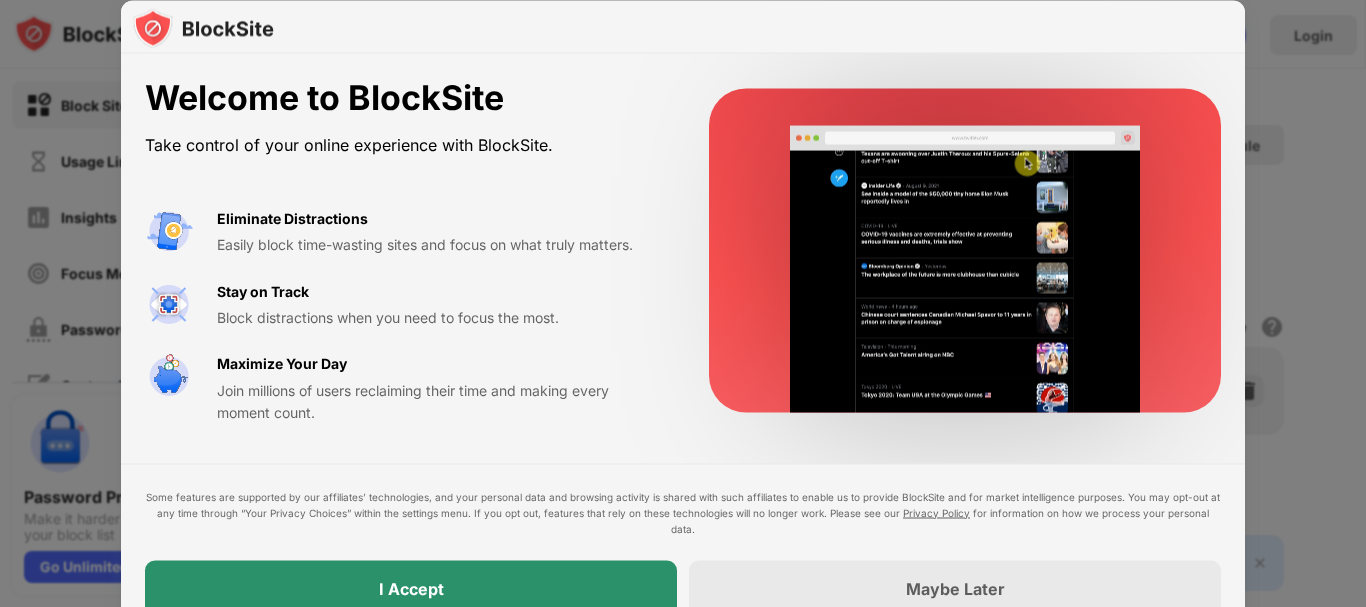 click on "I Accept" at bounding box center [411, 588] 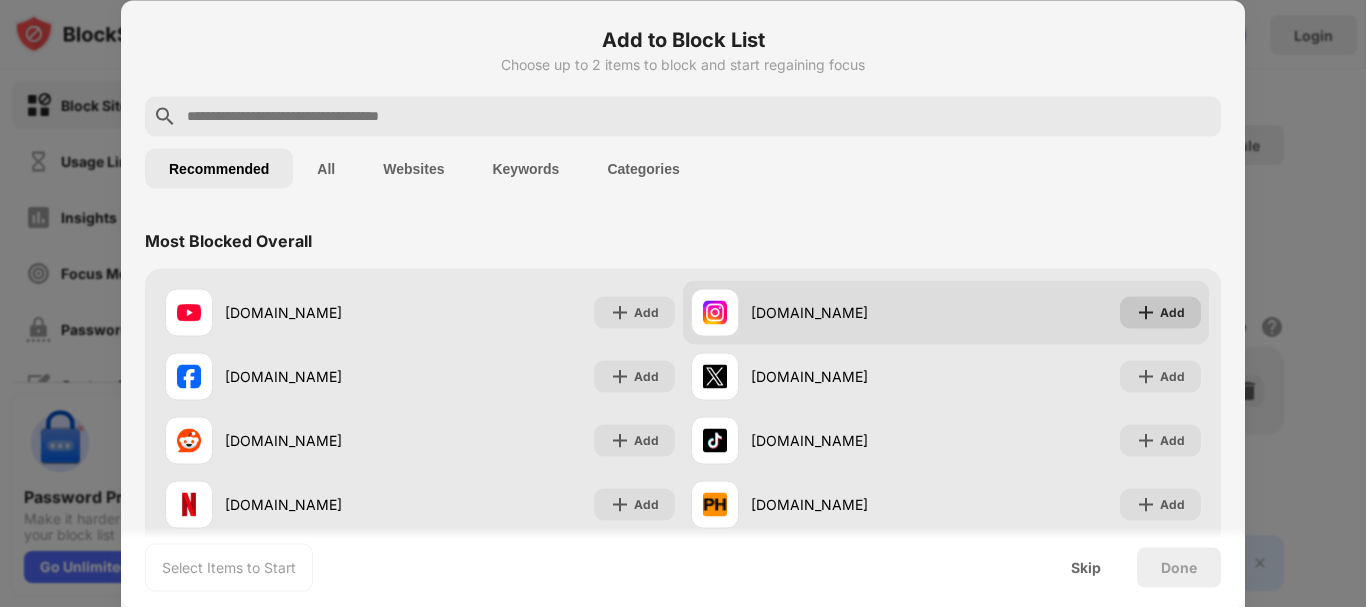 click at bounding box center [1146, 312] 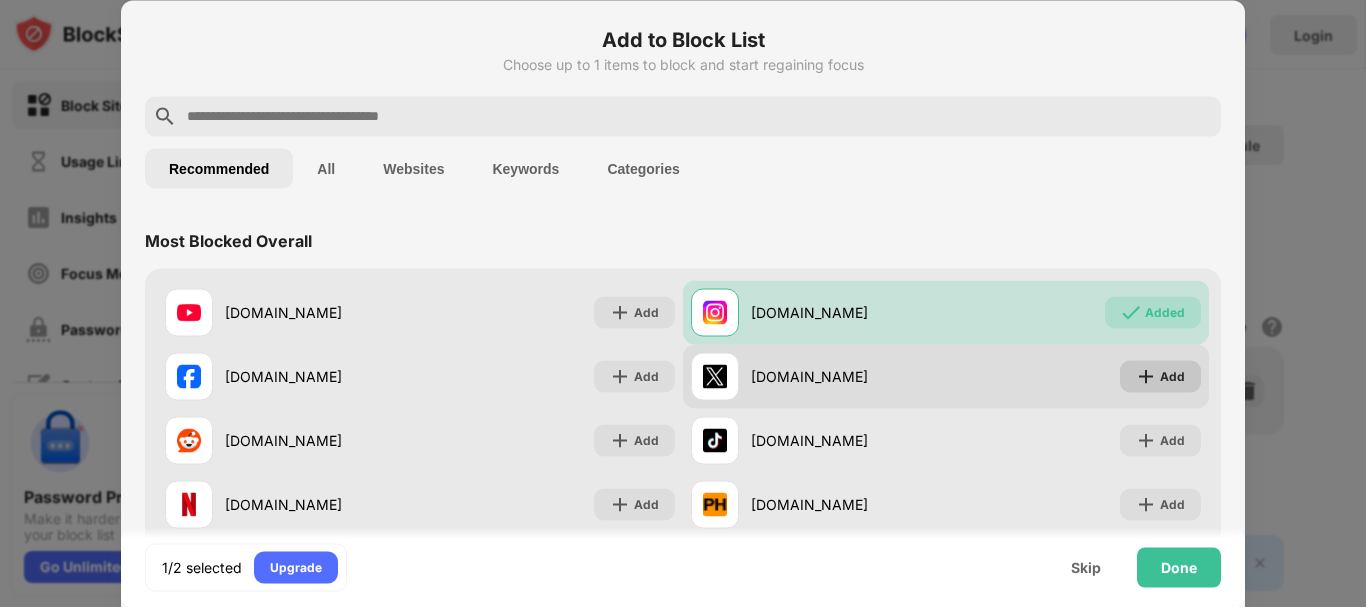 click on "Add" at bounding box center (1172, 376) 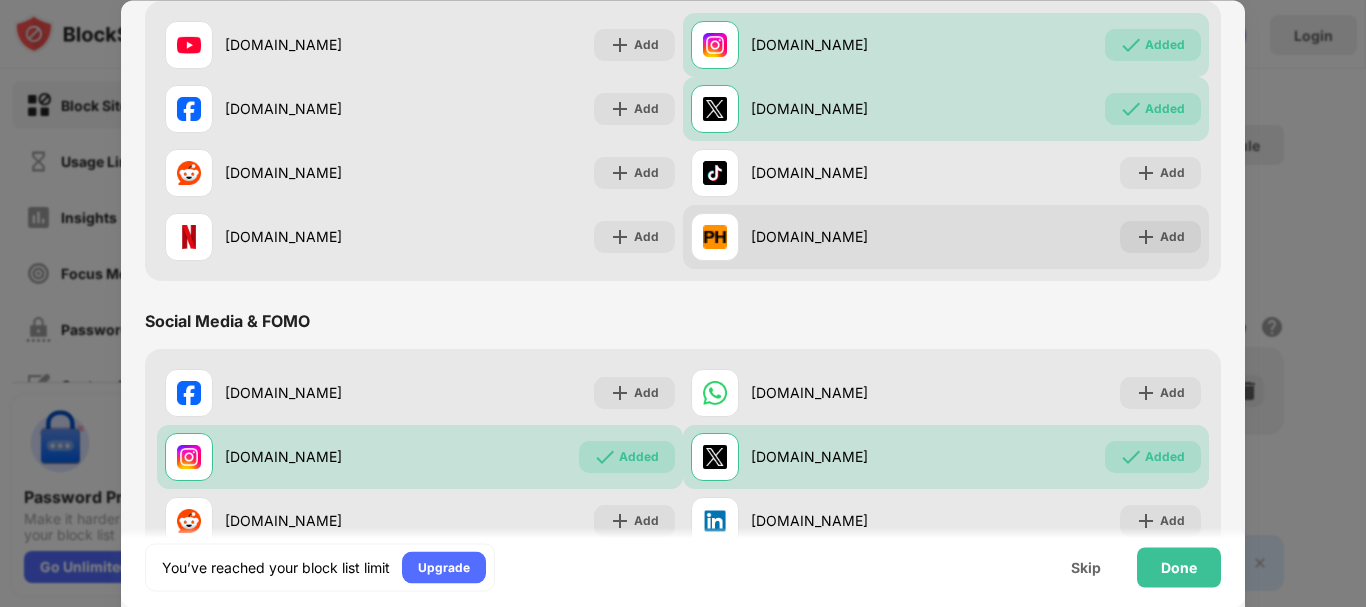 scroll, scrollTop: 133, scrollLeft: 0, axis: vertical 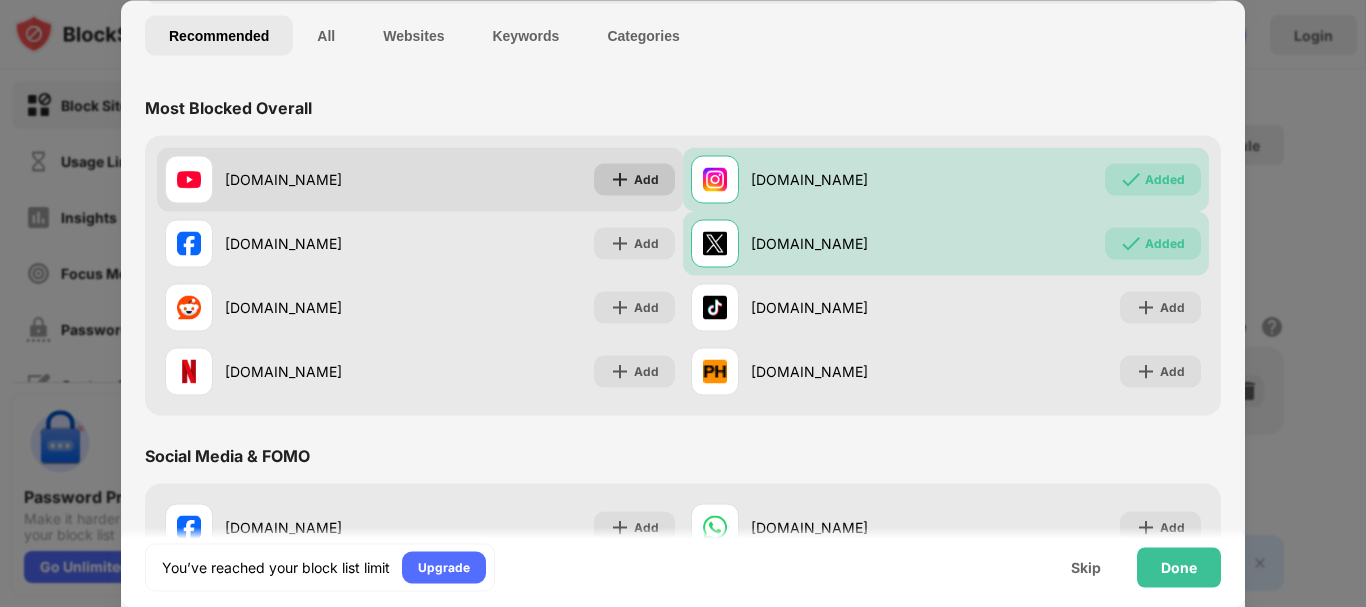 click on "Add" at bounding box center (646, 179) 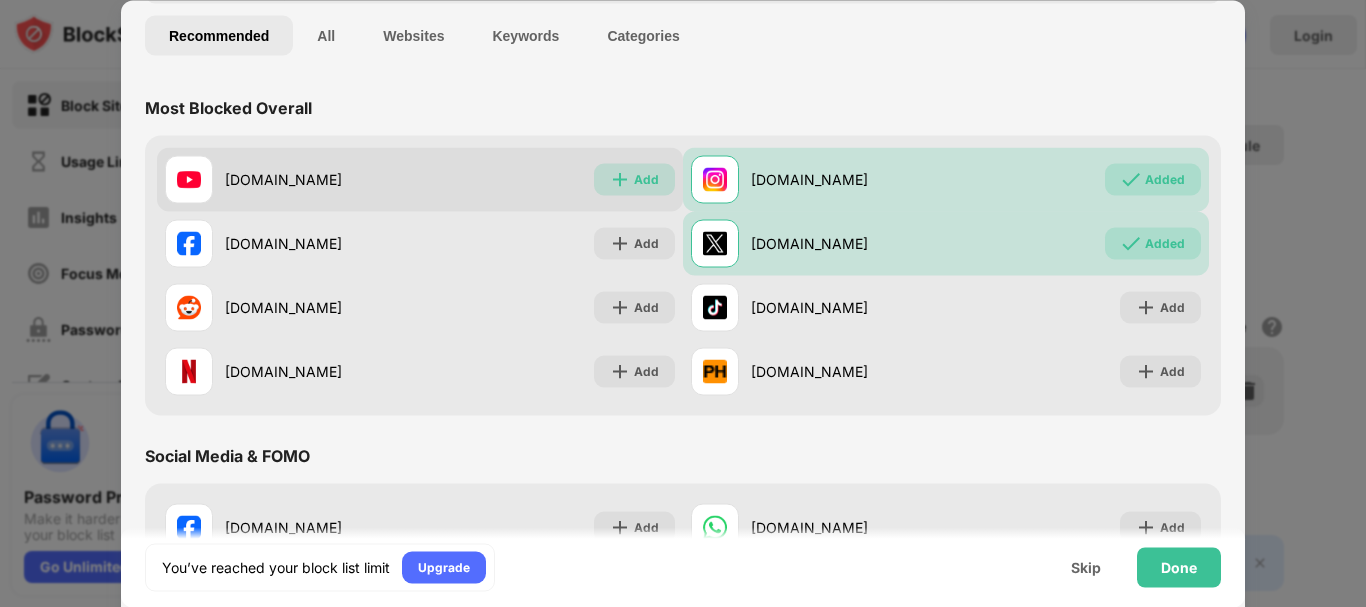 click on "Add" at bounding box center [646, 179] 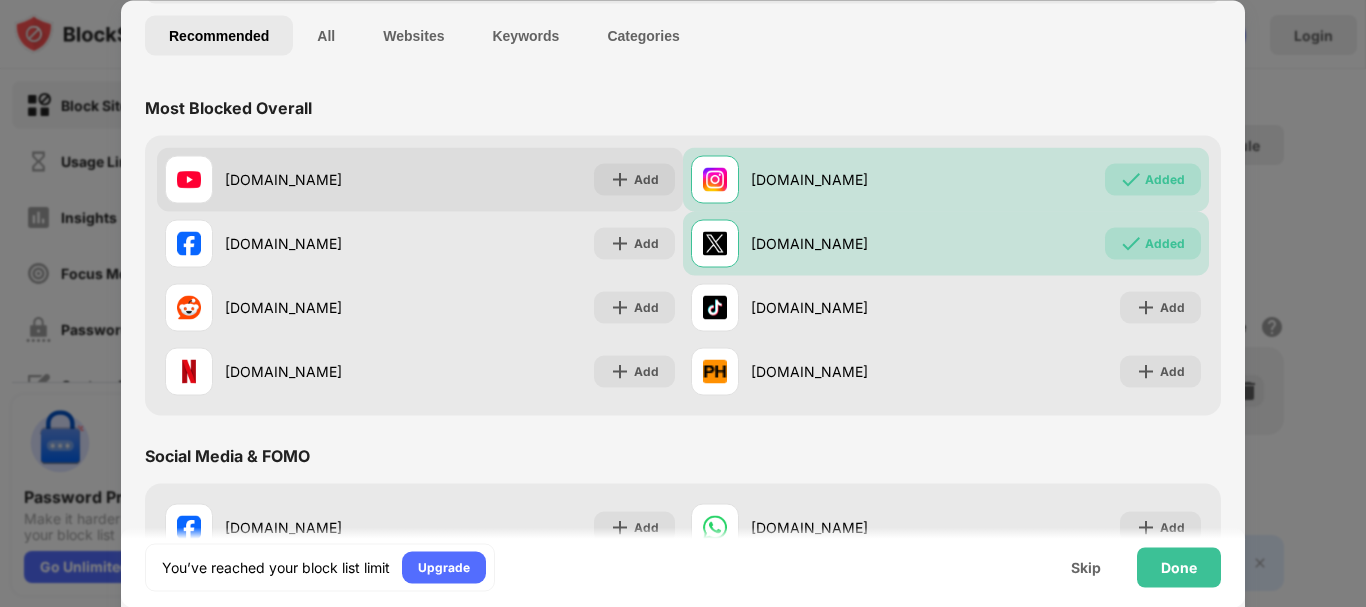 click on "Add" at bounding box center [646, 179] 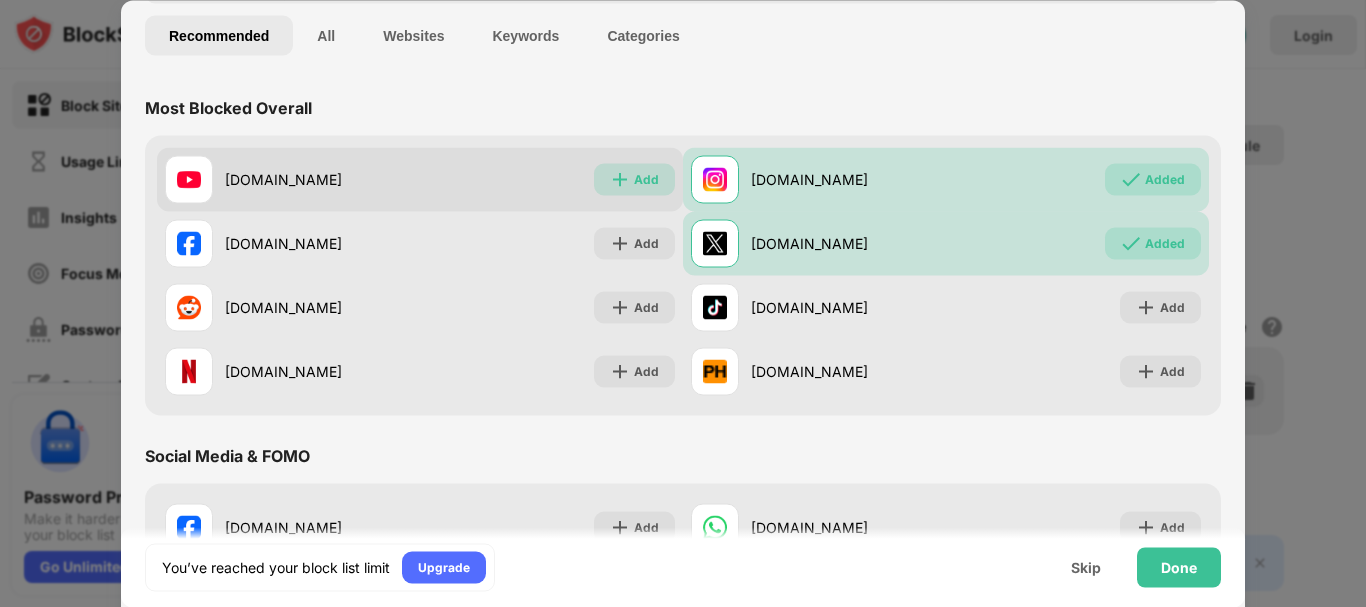 click on "Add" at bounding box center [646, 179] 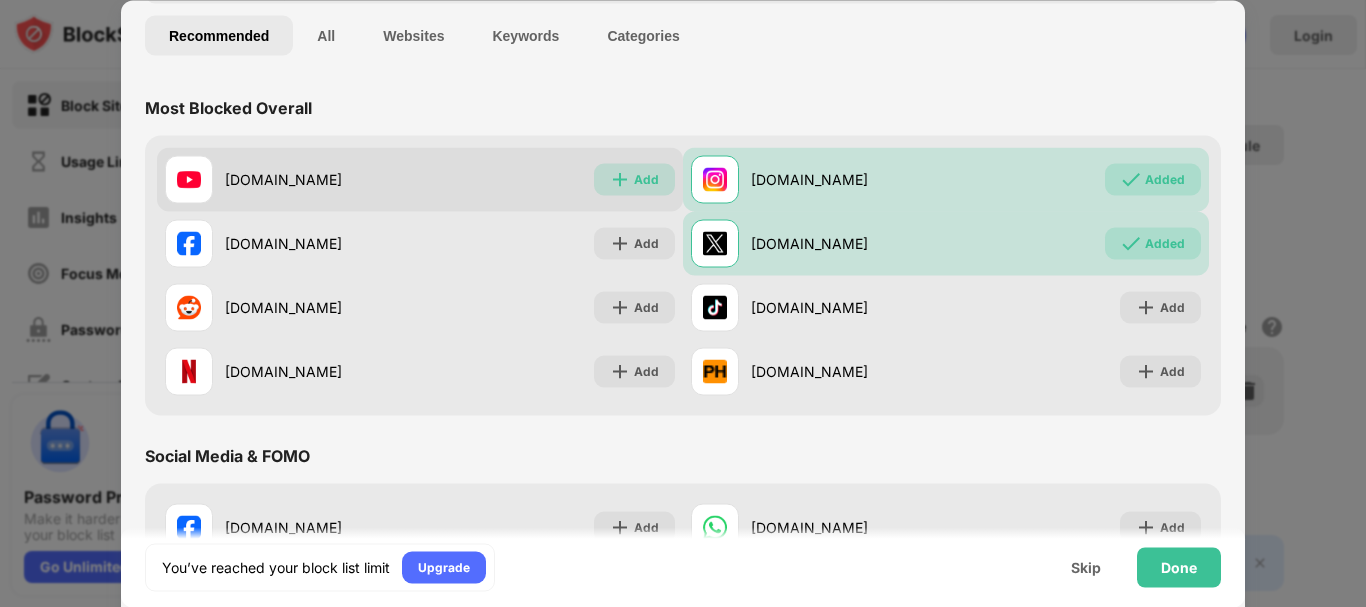 click on "Add" at bounding box center [646, 179] 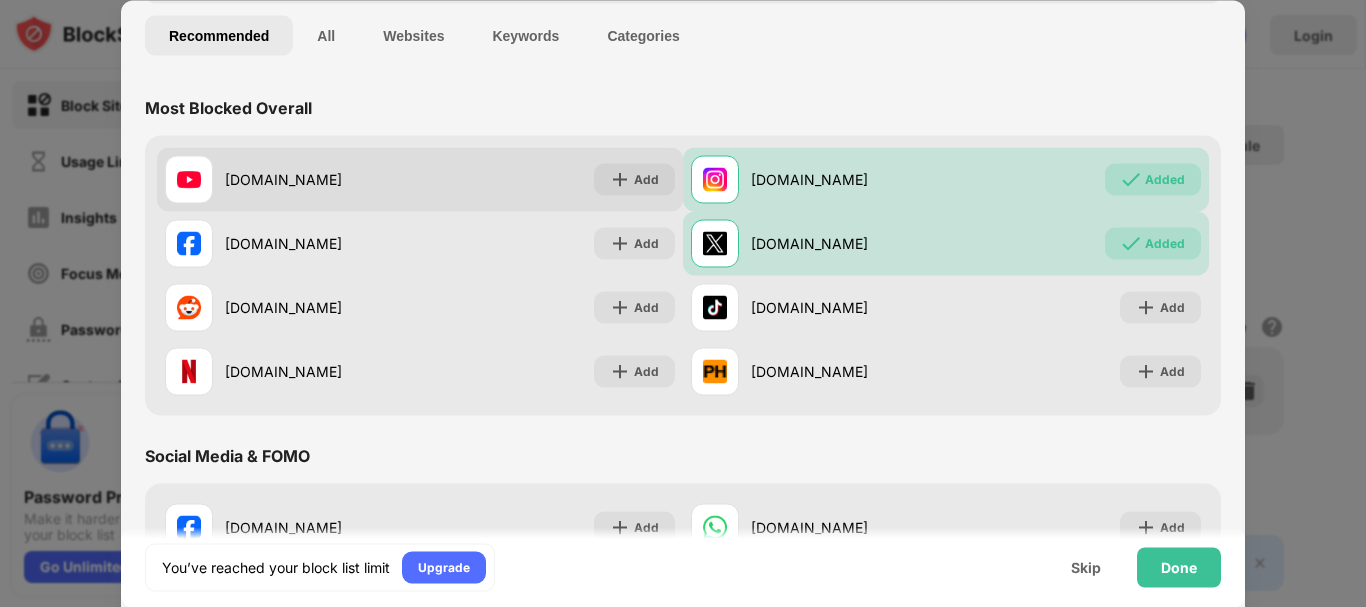 click on "Add" at bounding box center [646, 179] 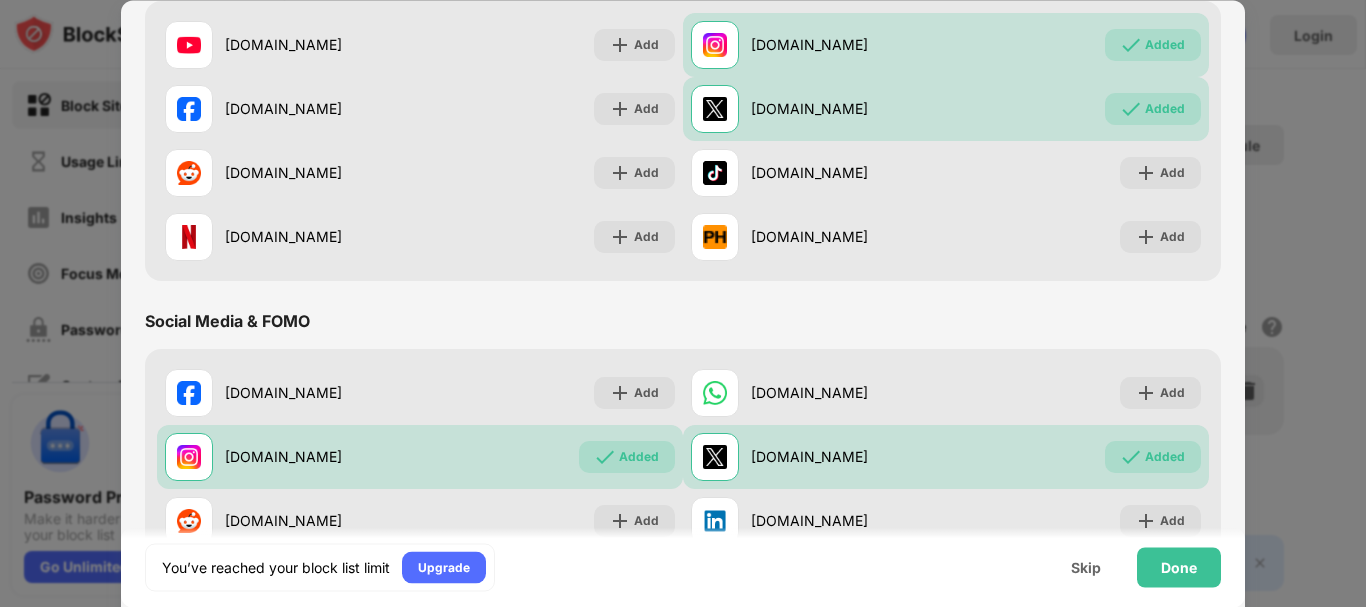 scroll, scrollTop: 400, scrollLeft: 0, axis: vertical 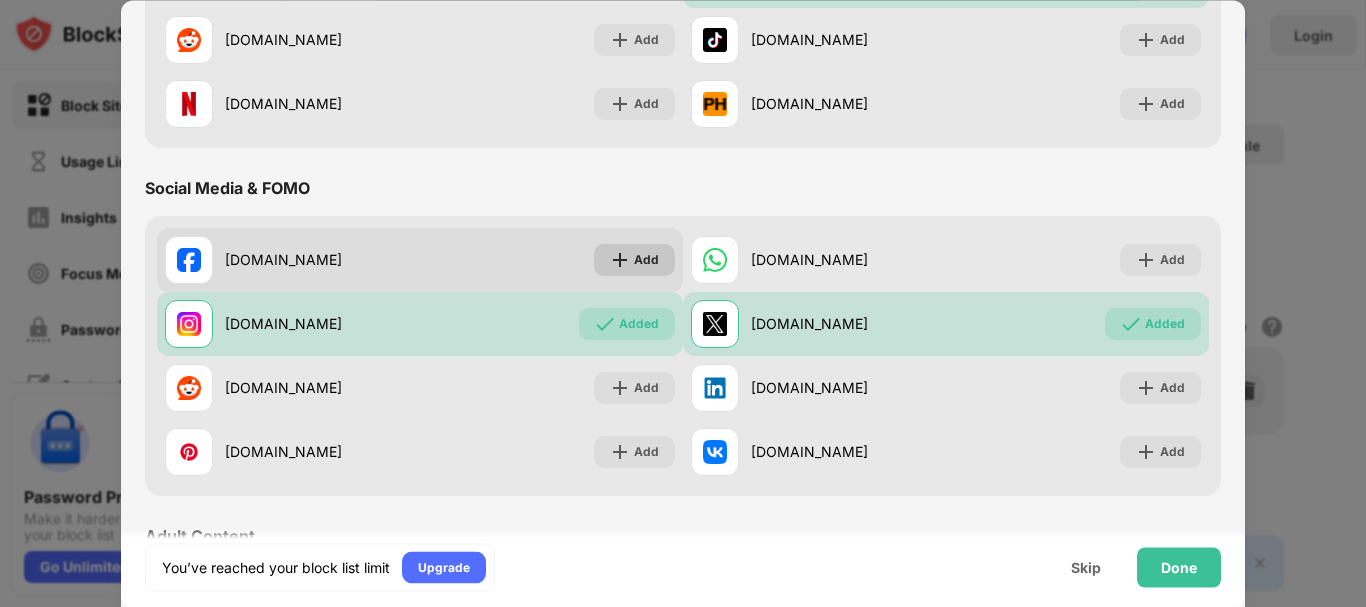 click at bounding box center [620, 260] 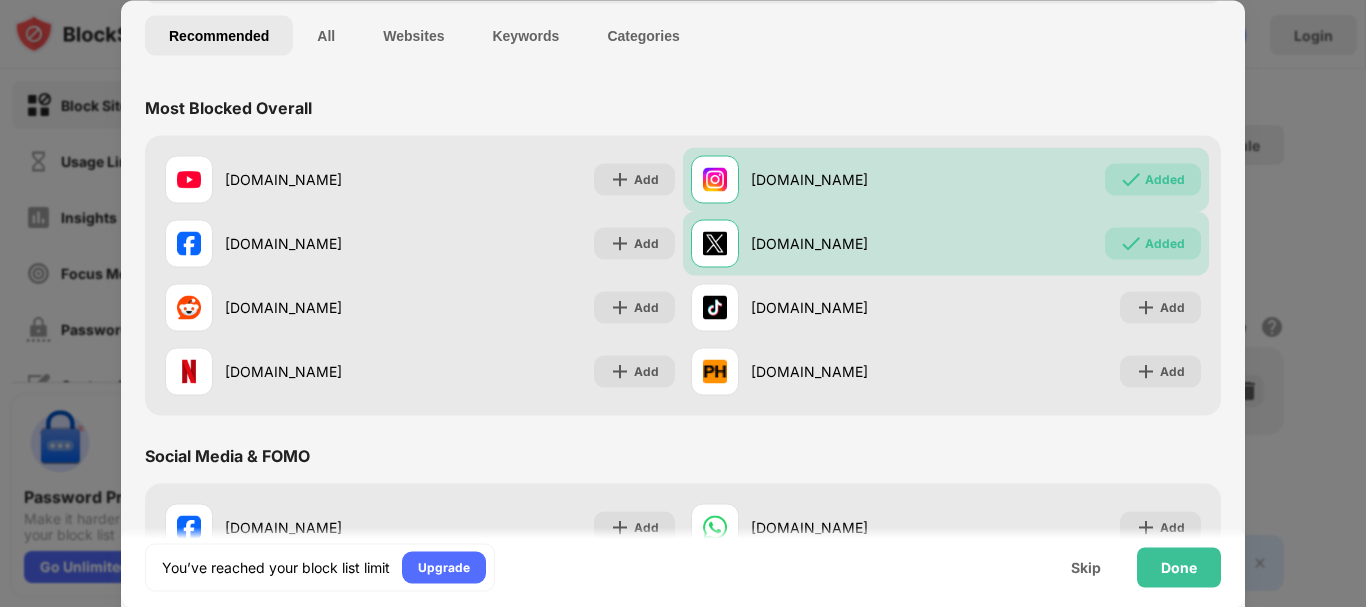 scroll, scrollTop: 0, scrollLeft: 0, axis: both 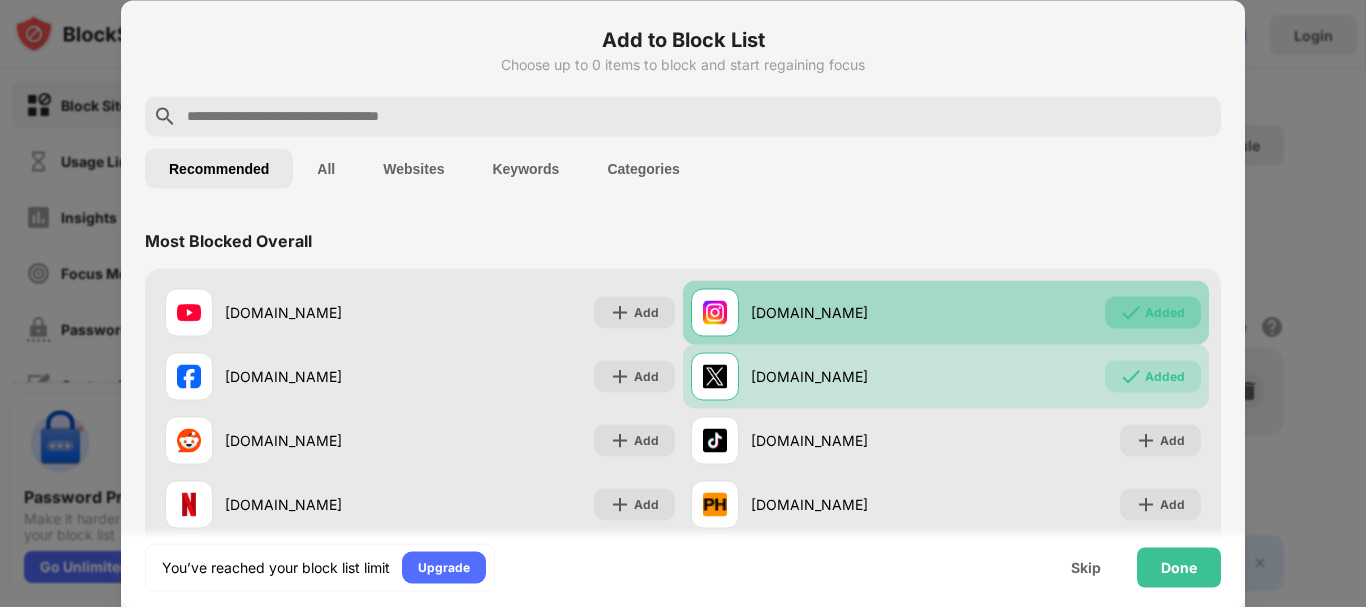 click on "Added" at bounding box center [1165, 312] 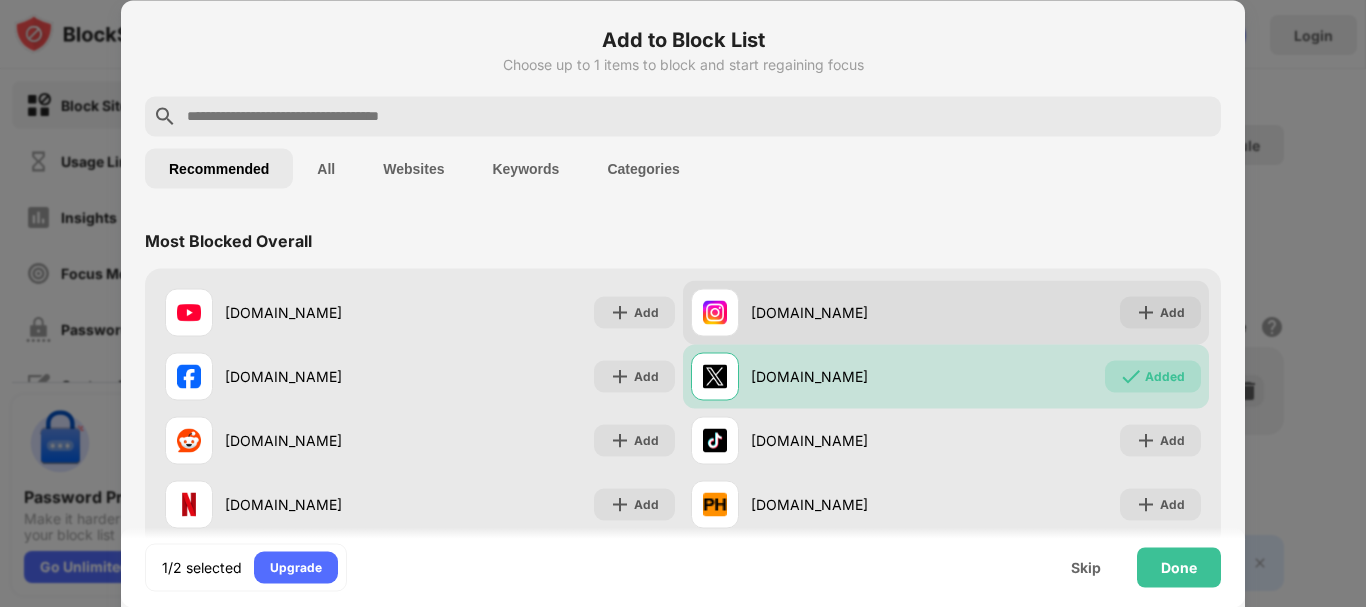 click at bounding box center [1146, 312] 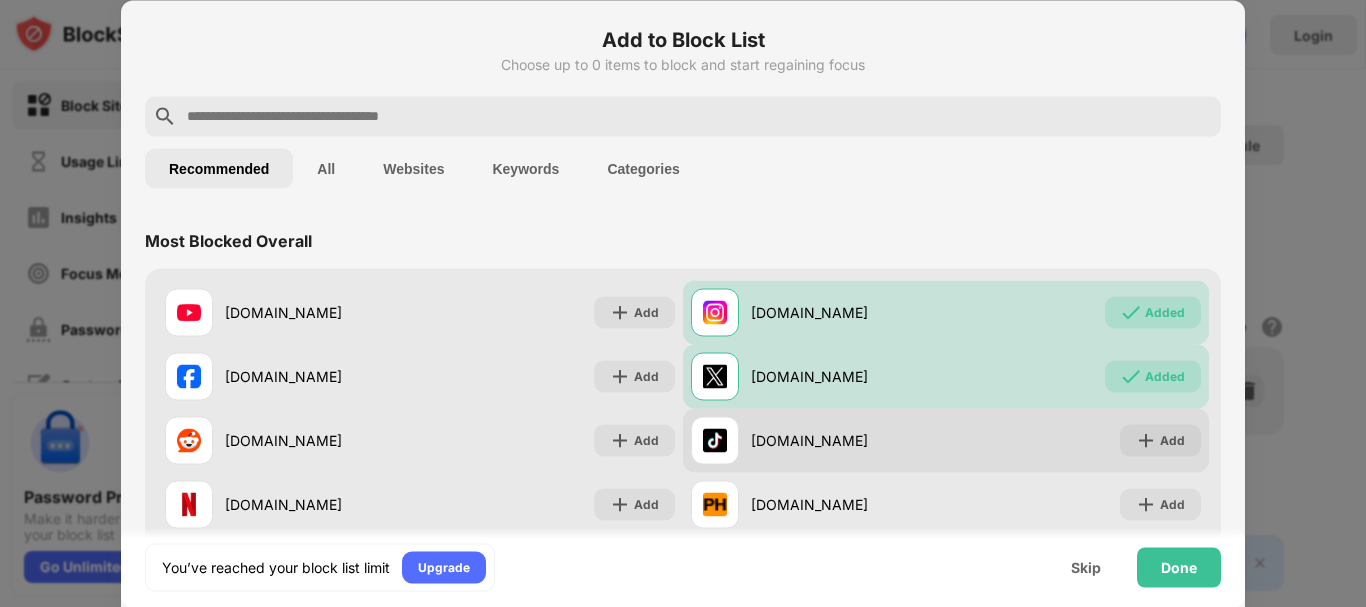 scroll, scrollTop: 267, scrollLeft: 0, axis: vertical 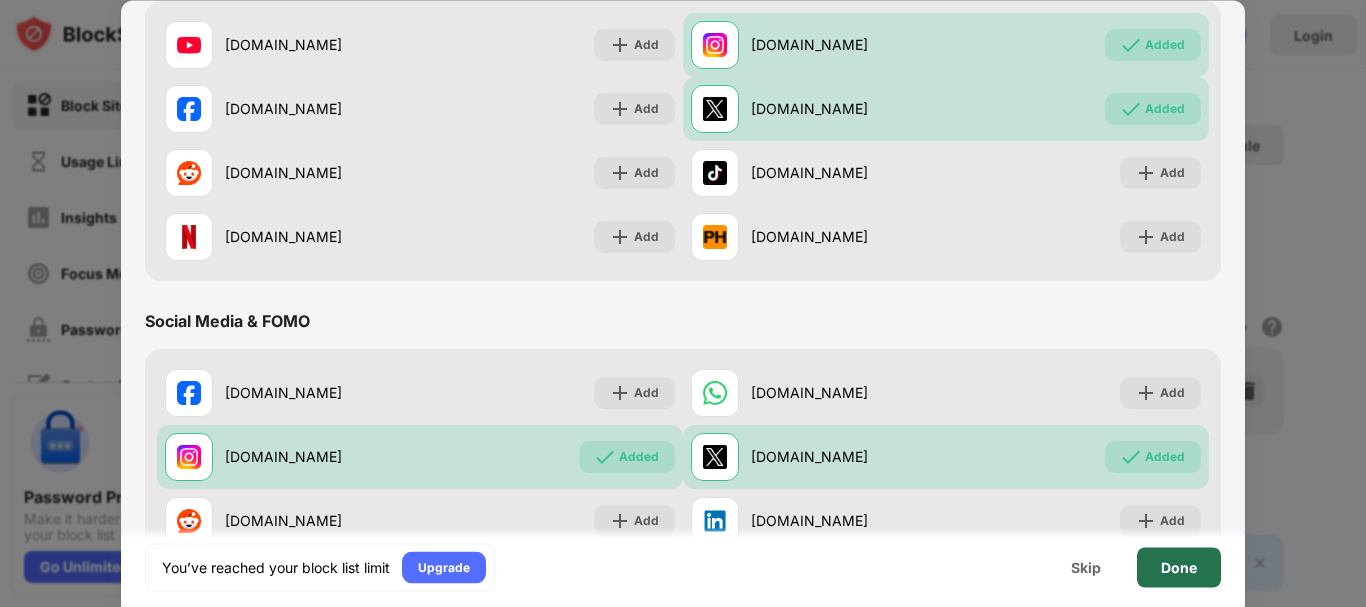 click on "Done" at bounding box center [1179, 567] 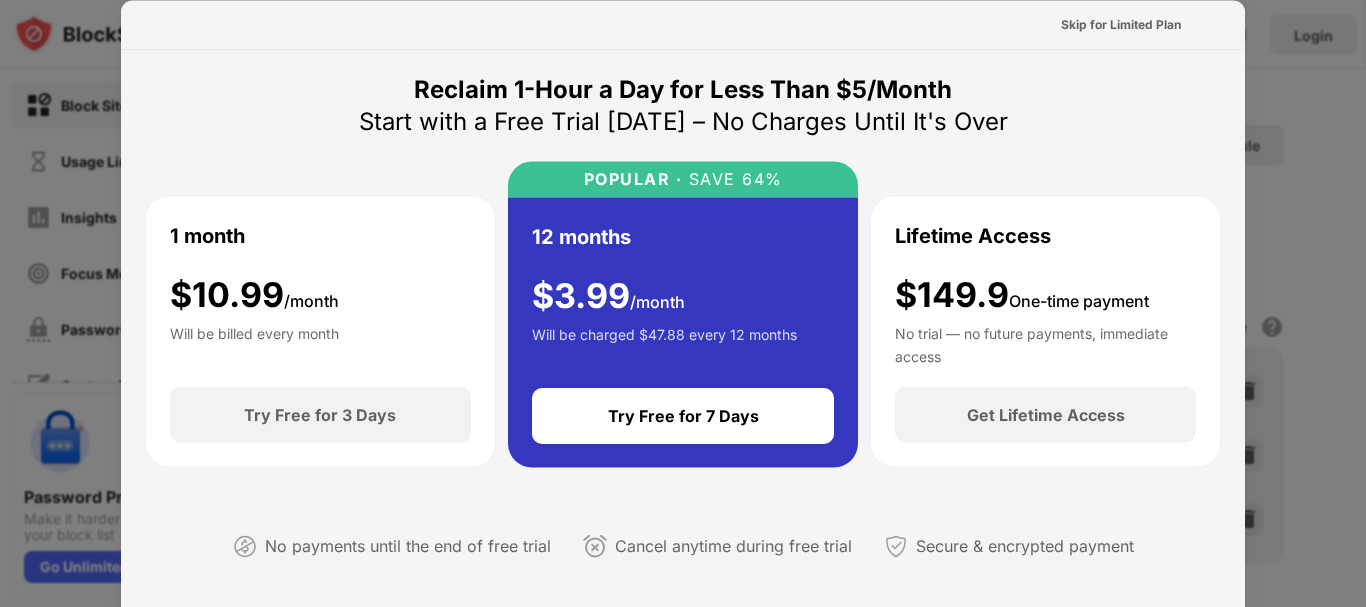 scroll, scrollTop: 133, scrollLeft: 0, axis: vertical 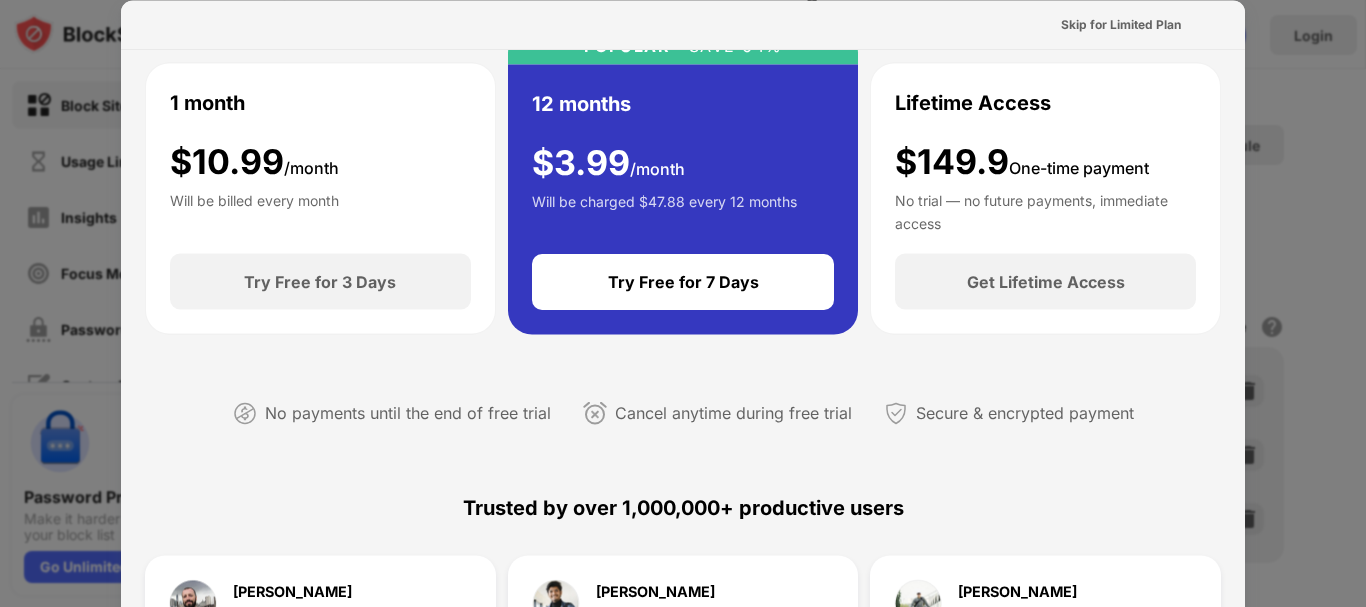 click on "Trusted by over 1,000,000+ productive users" at bounding box center [683, 508] 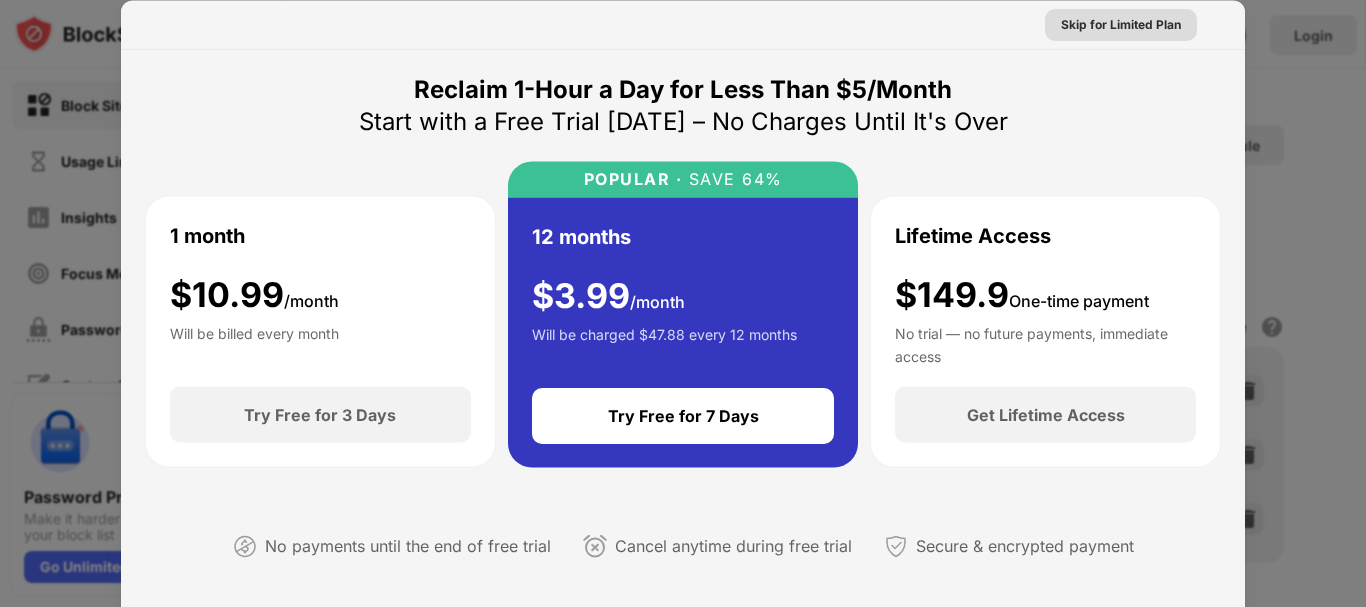 click on "Skip for Limited Plan" at bounding box center [1121, 24] 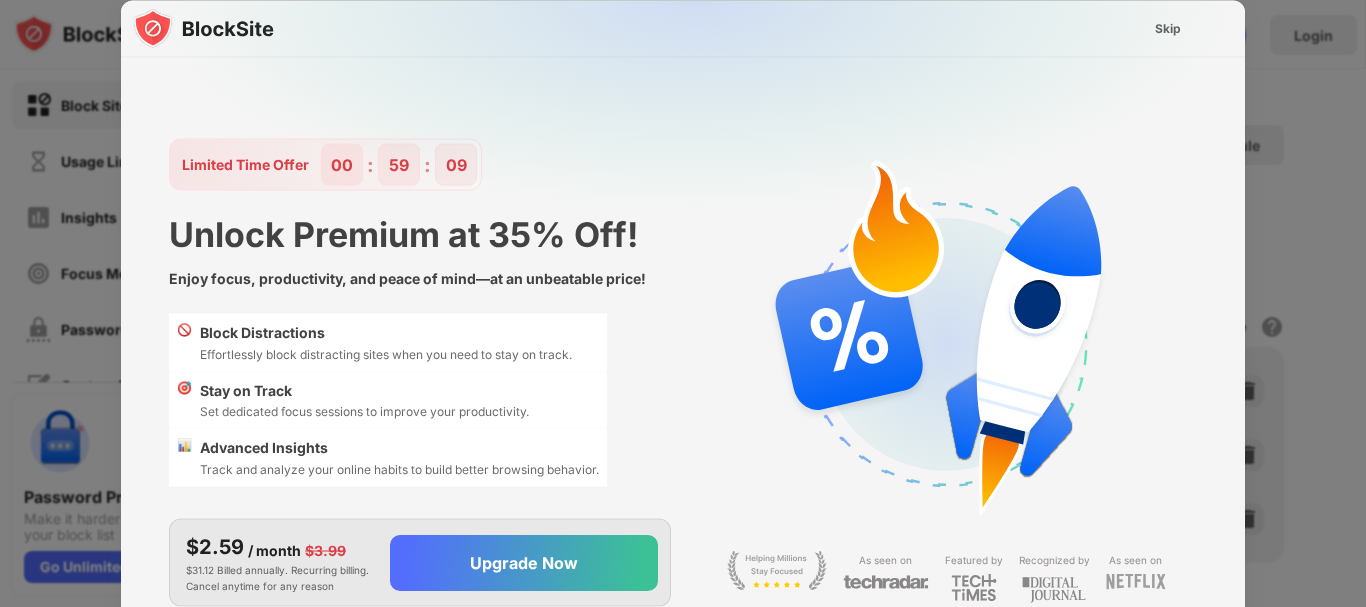 click on "Skip" at bounding box center (1168, 28) 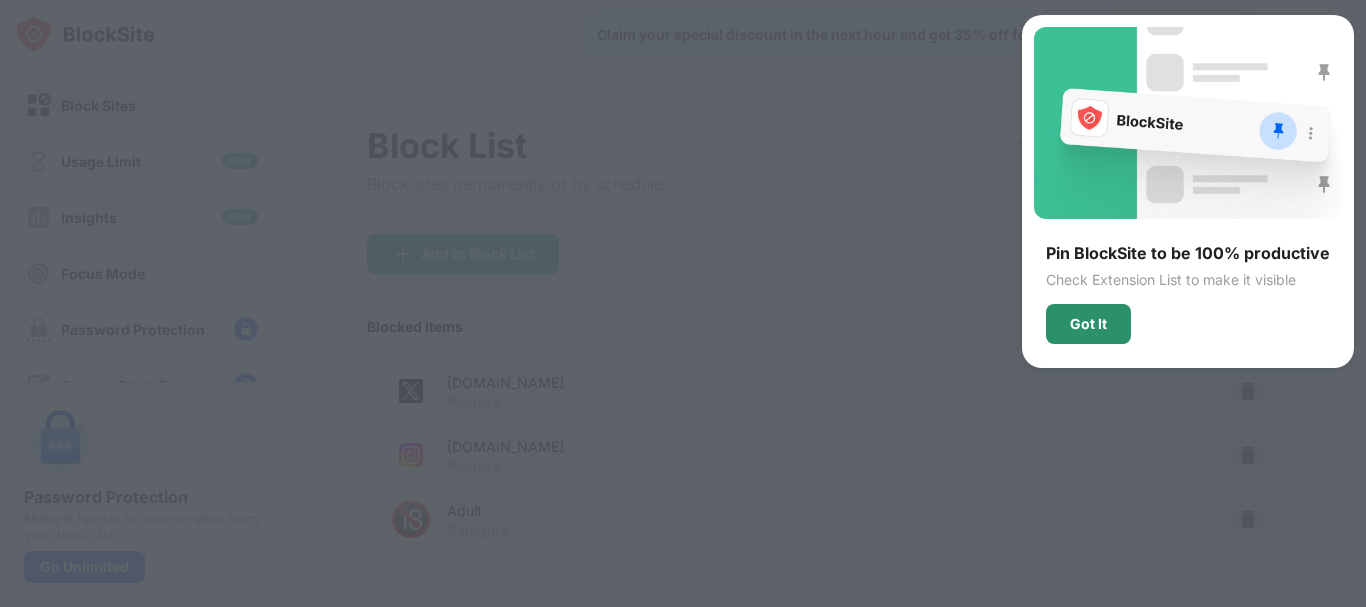 click on "Got It" at bounding box center (1088, 324) 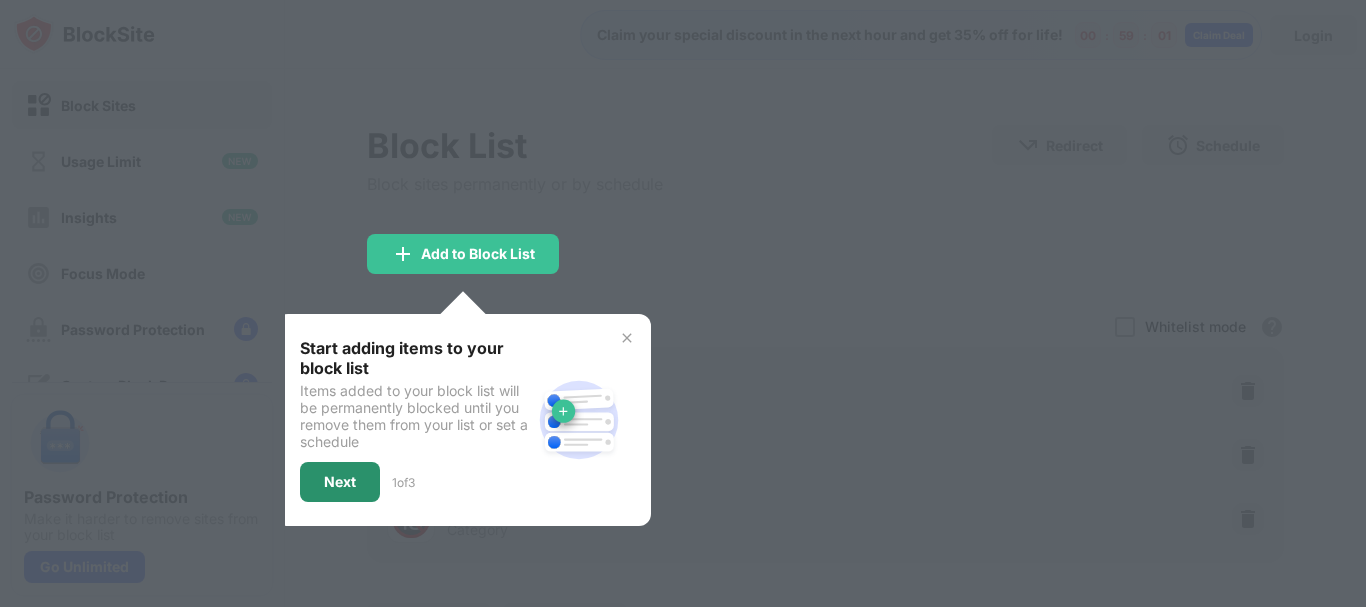 click on "Next" at bounding box center [340, 482] 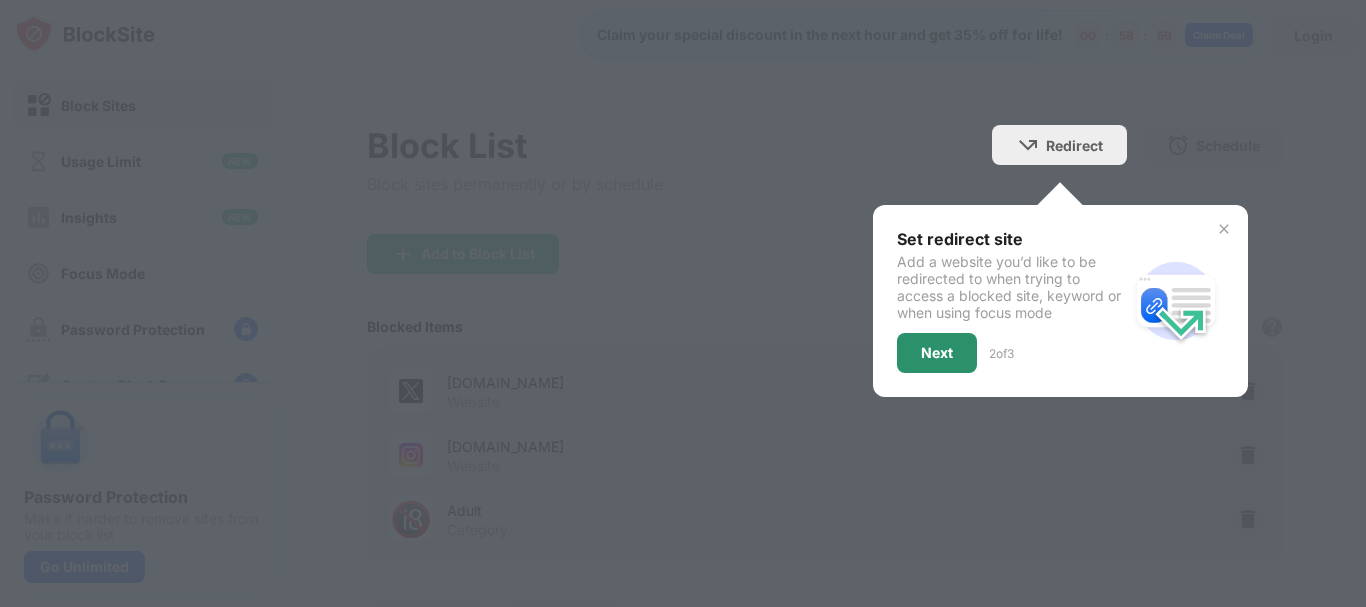 click on "Next" at bounding box center [937, 353] 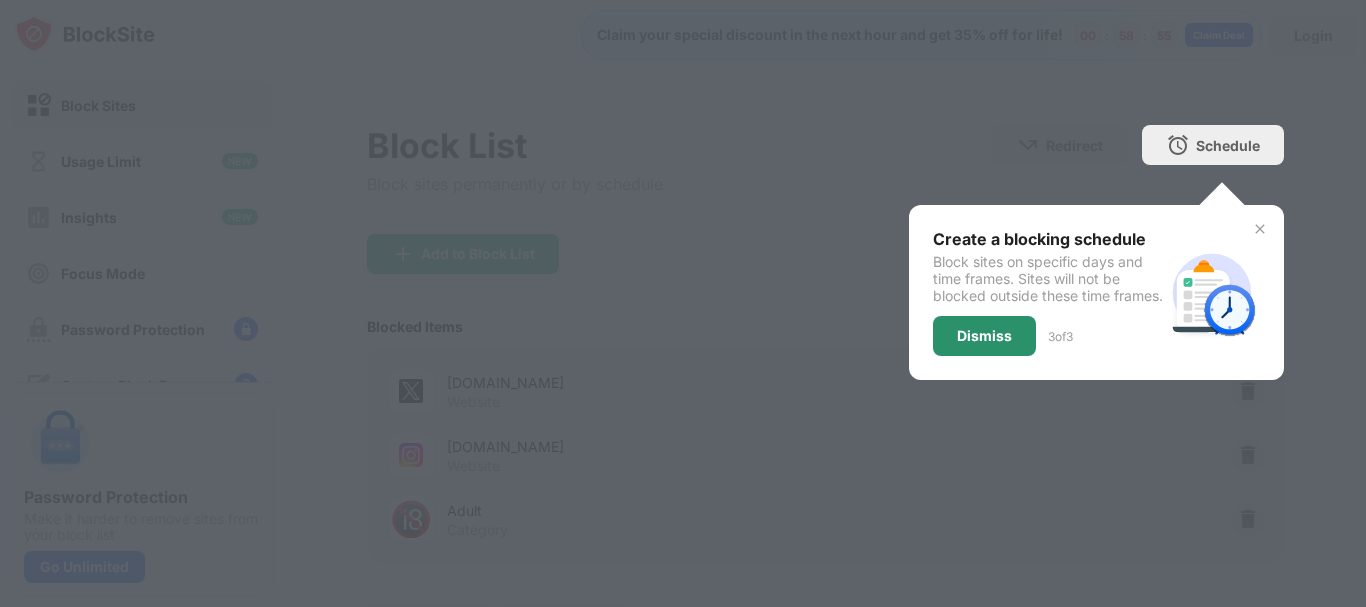 click on "Dismiss" at bounding box center (984, 336) 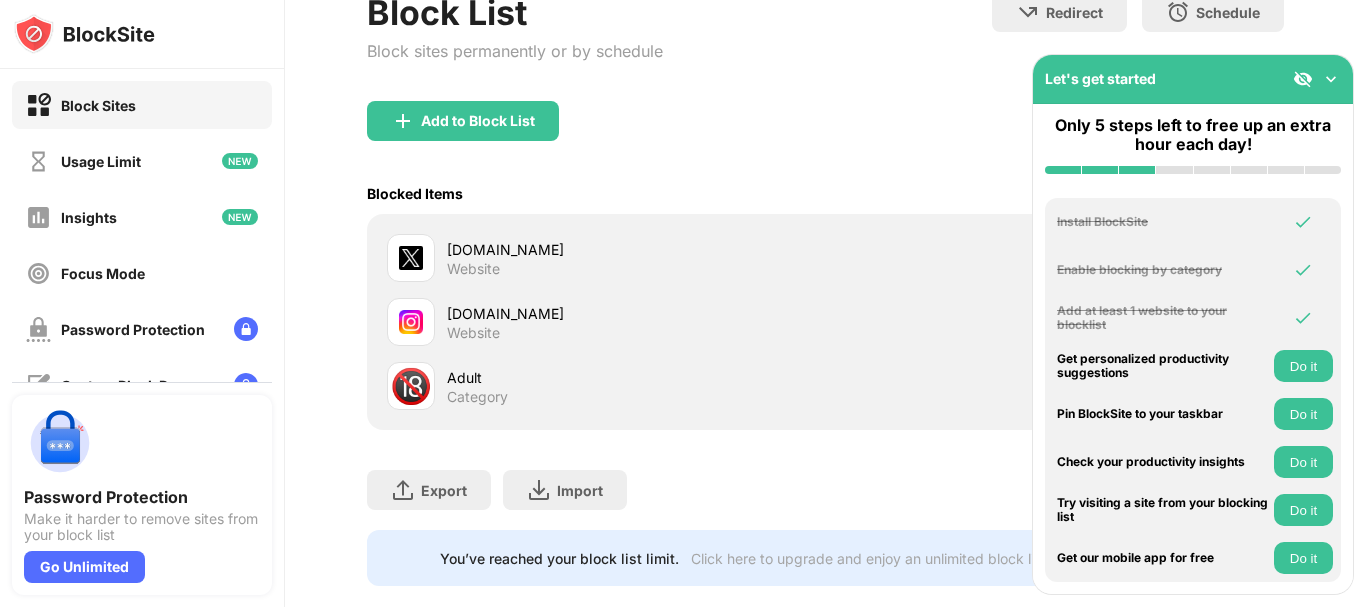 scroll, scrollTop: 183, scrollLeft: 0, axis: vertical 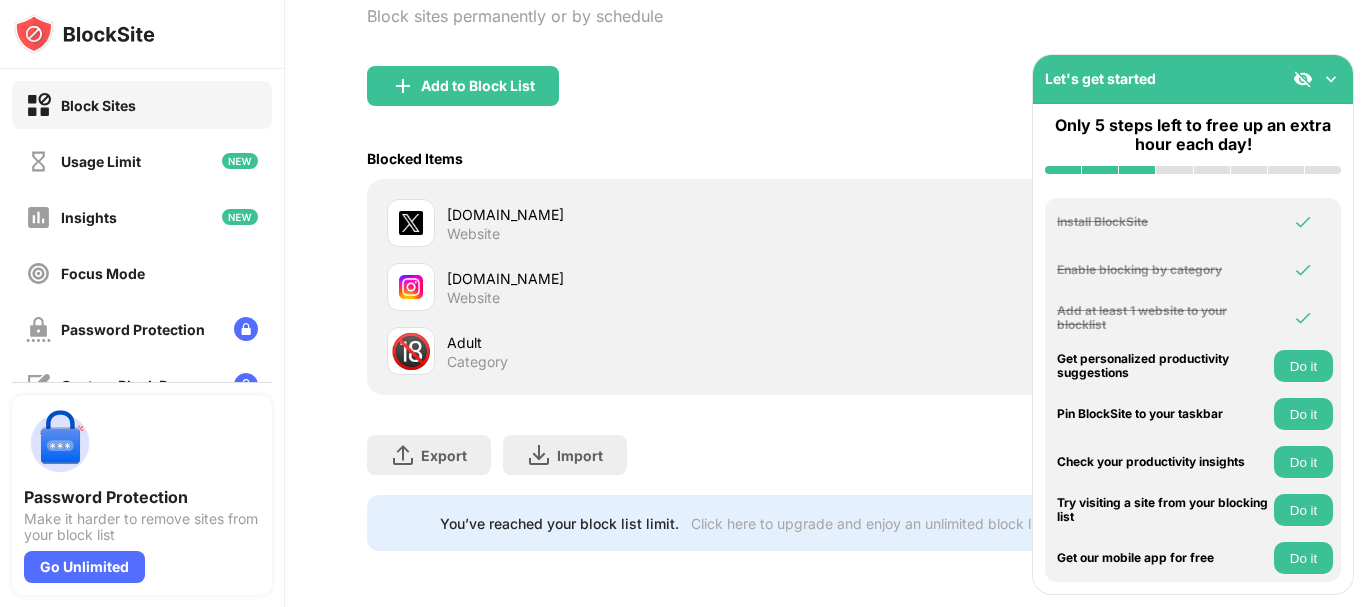 click on "Add to Block List" at bounding box center (825, 102) 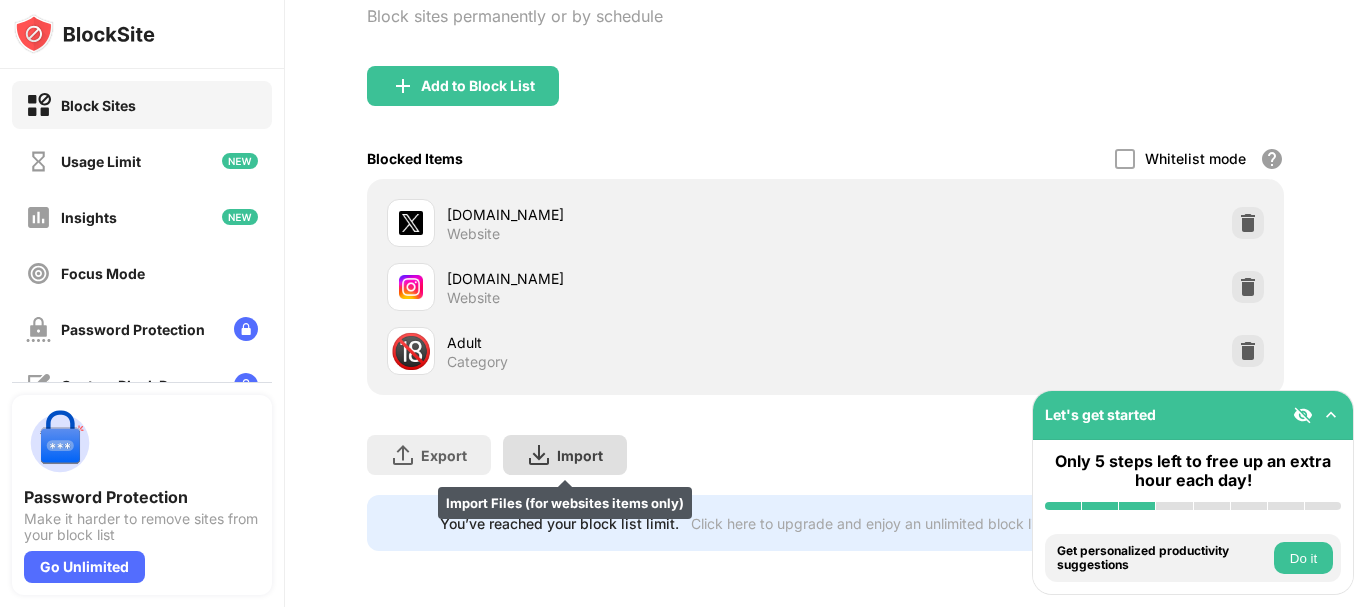scroll, scrollTop: 0, scrollLeft: 0, axis: both 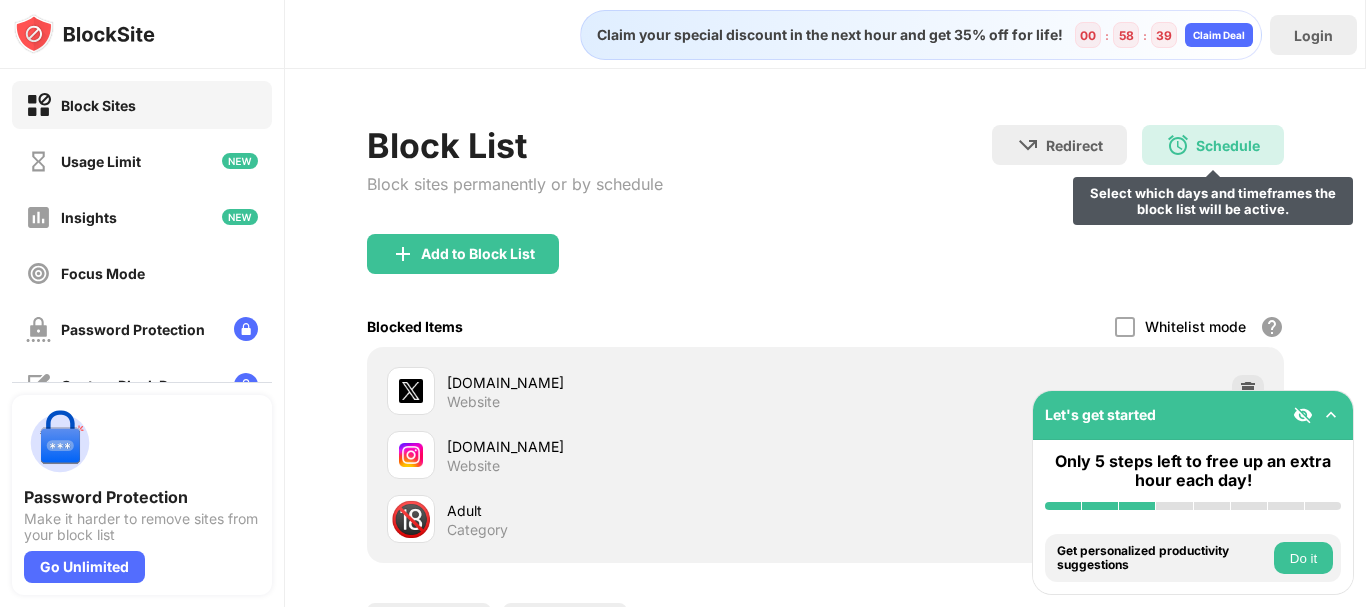 click on "Schedule" at bounding box center [1228, 145] 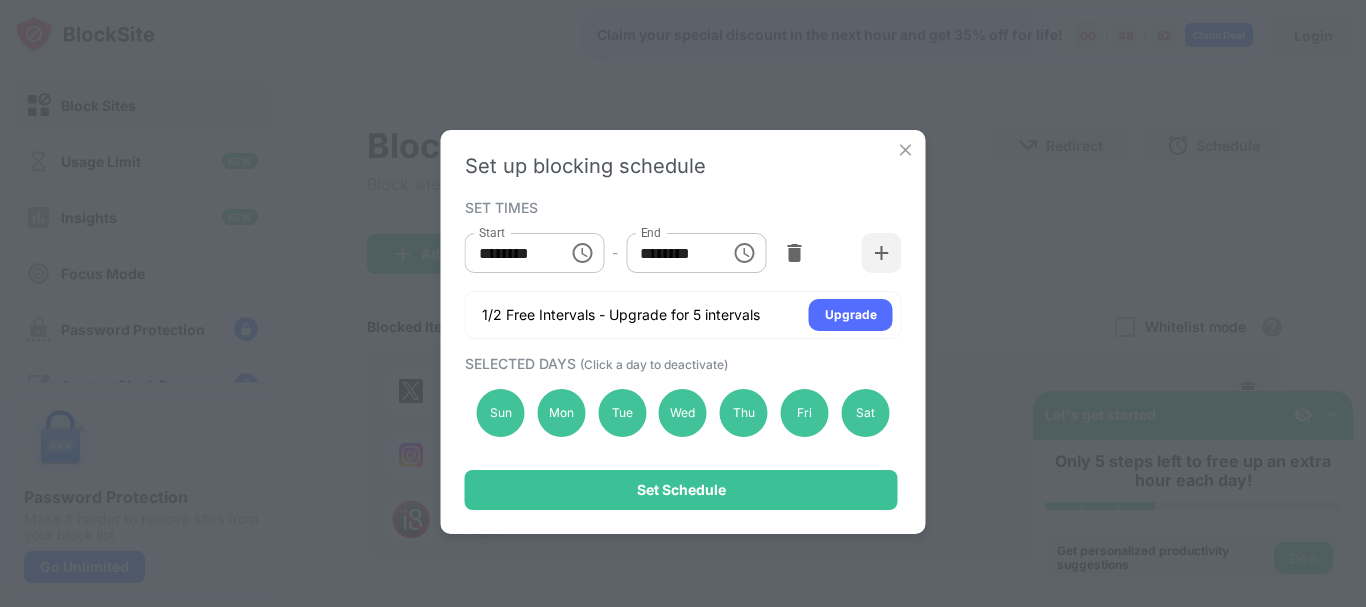 click 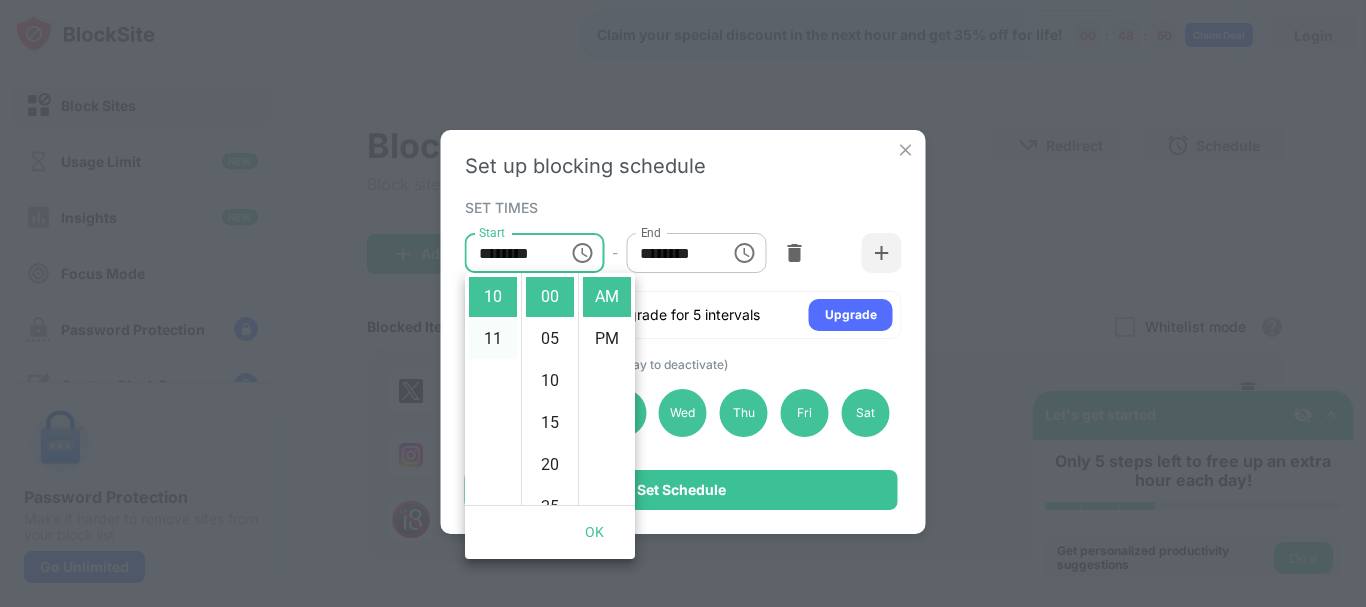 scroll, scrollTop: 287, scrollLeft: 0, axis: vertical 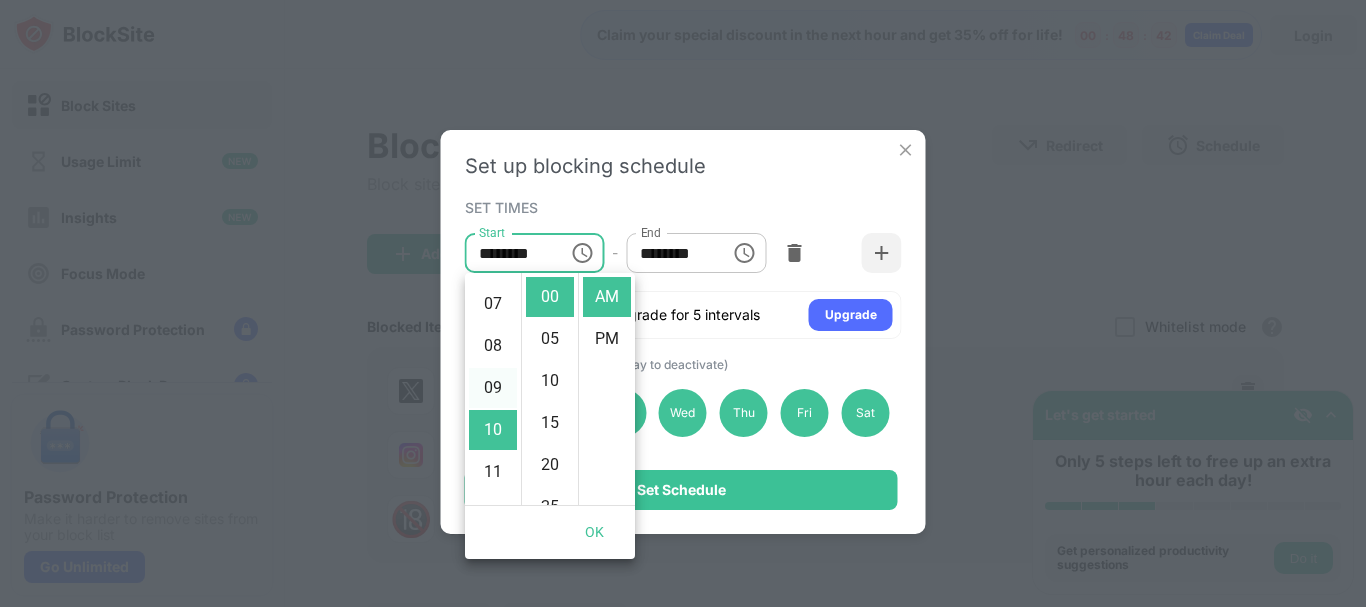 click on "09" at bounding box center [493, 388] 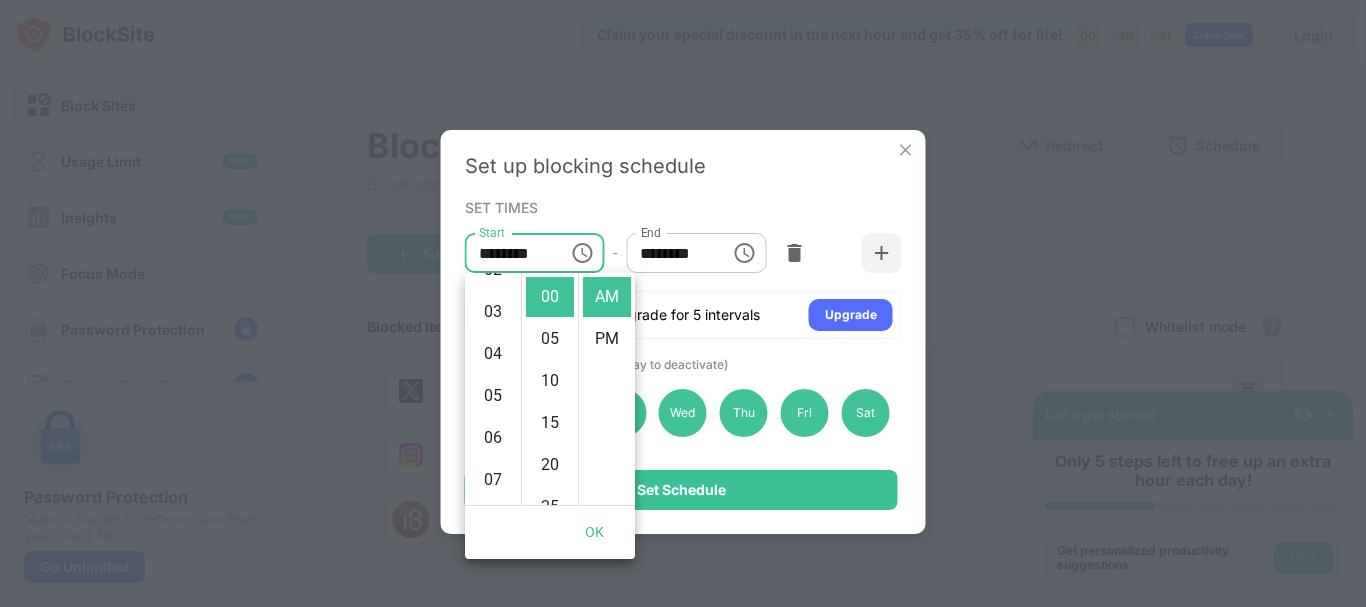 scroll, scrollTop: 244, scrollLeft: 0, axis: vertical 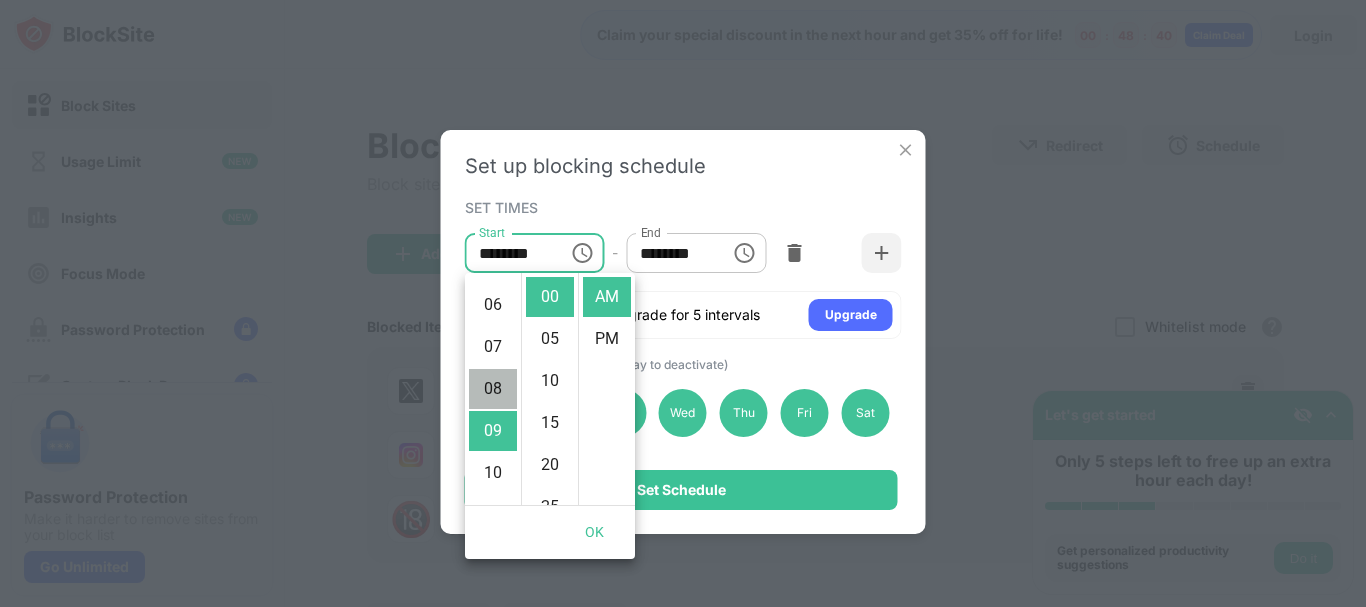 click on "08" at bounding box center (493, 389) 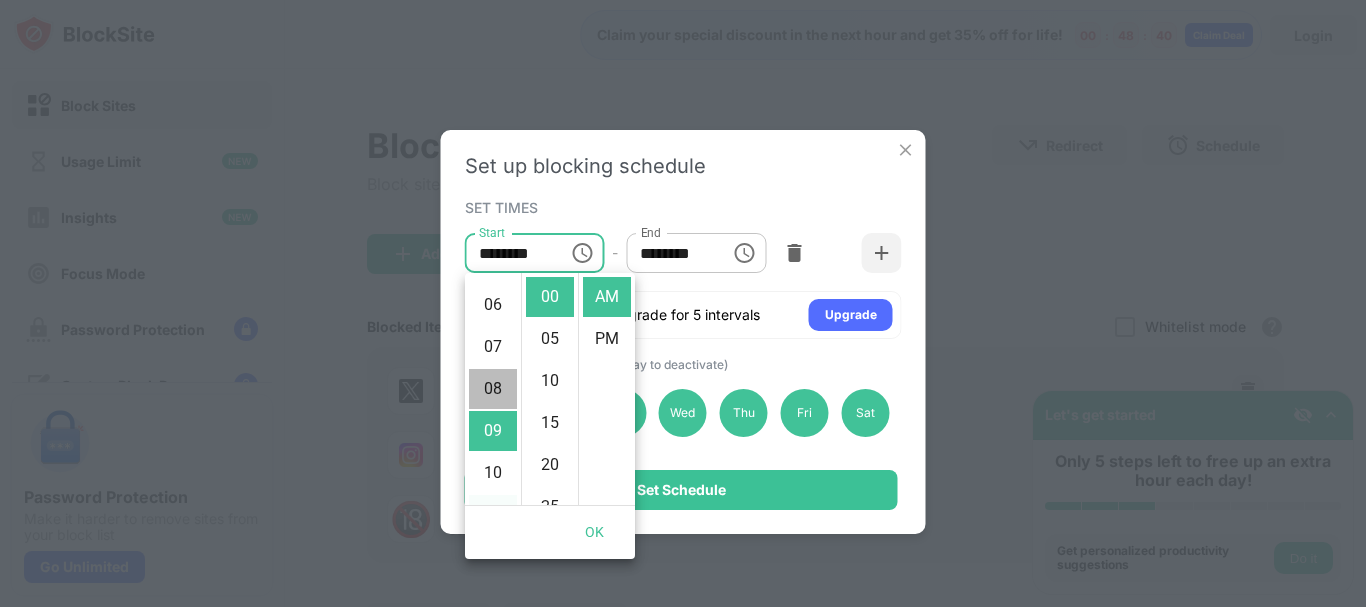 scroll, scrollTop: 336, scrollLeft: 0, axis: vertical 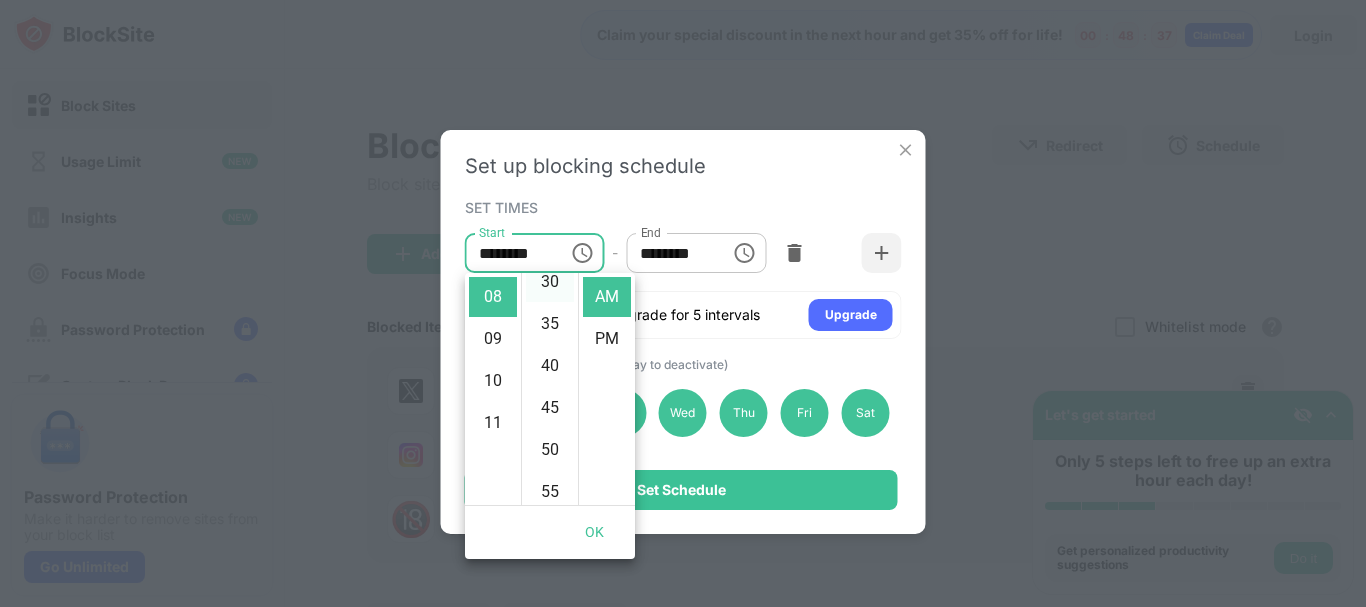 click on "30" at bounding box center [550, 282] 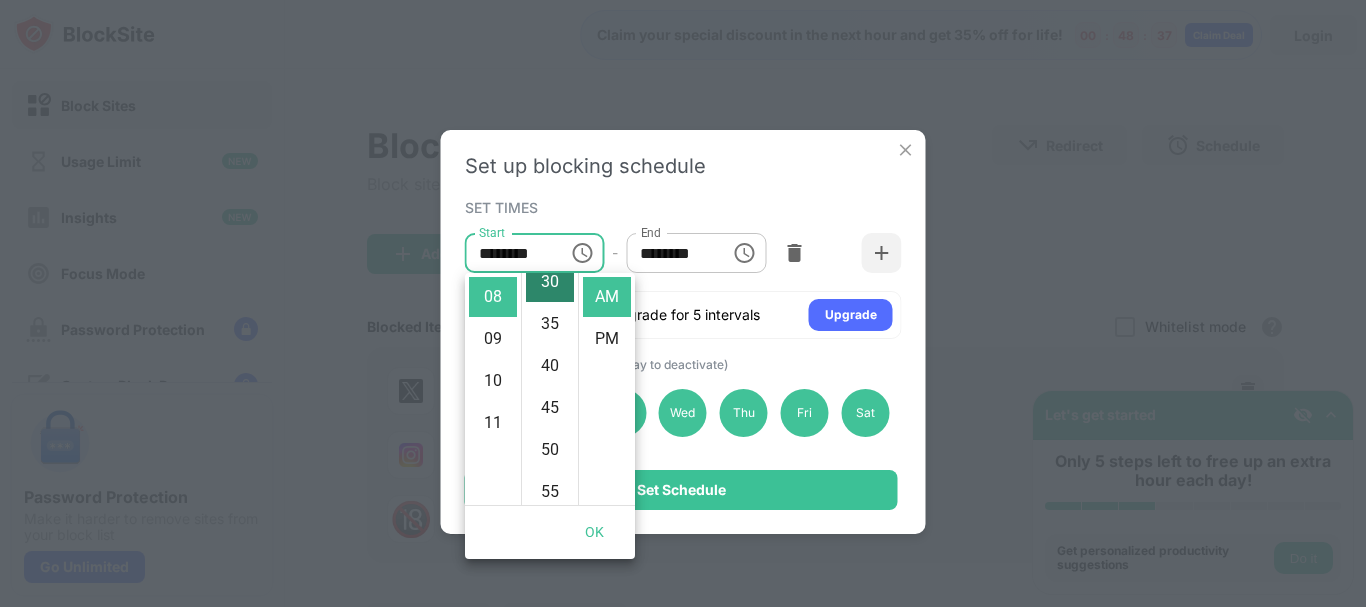 scroll, scrollTop: 252, scrollLeft: 0, axis: vertical 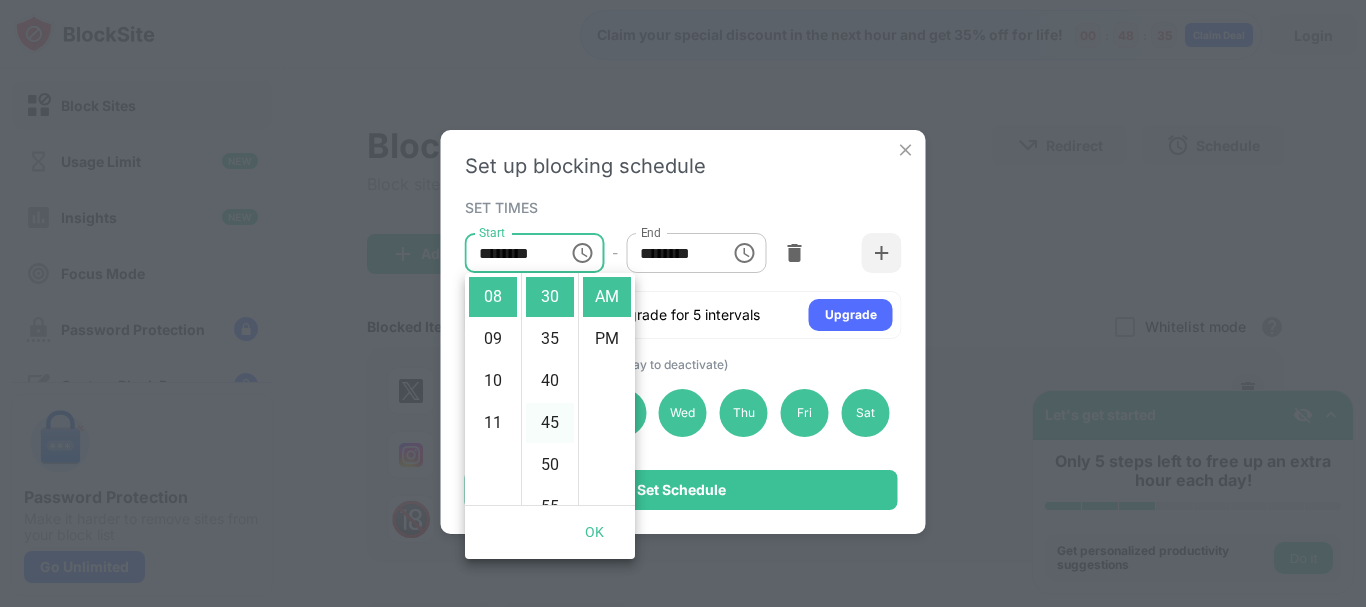 click on "45" at bounding box center (550, 423) 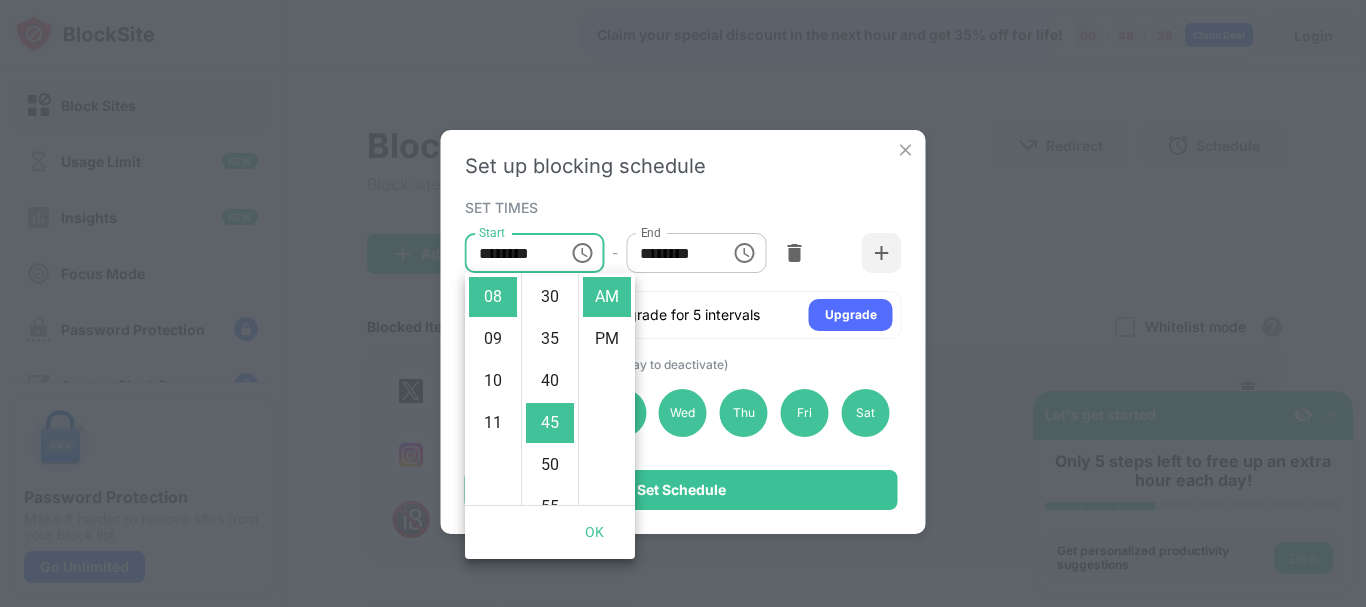 scroll, scrollTop: 378, scrollLeft: 0, axis: vertical 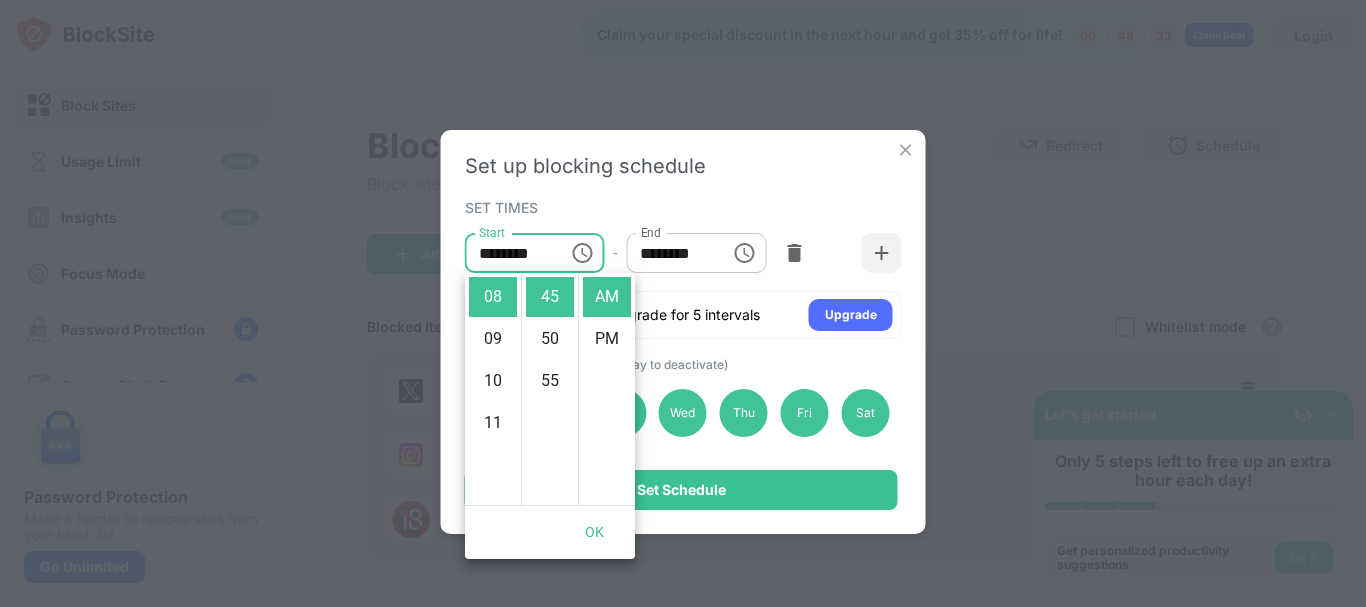 click 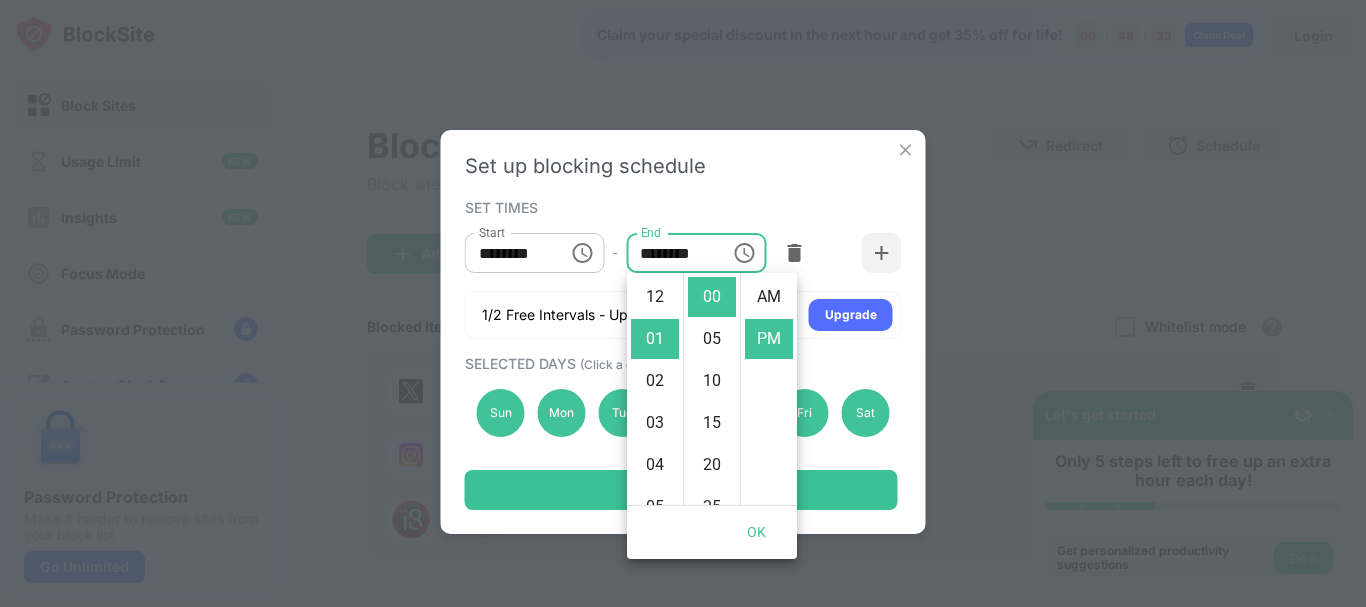 scroll, scrollTop: 42, scrollLeft: 0, axis: vertical 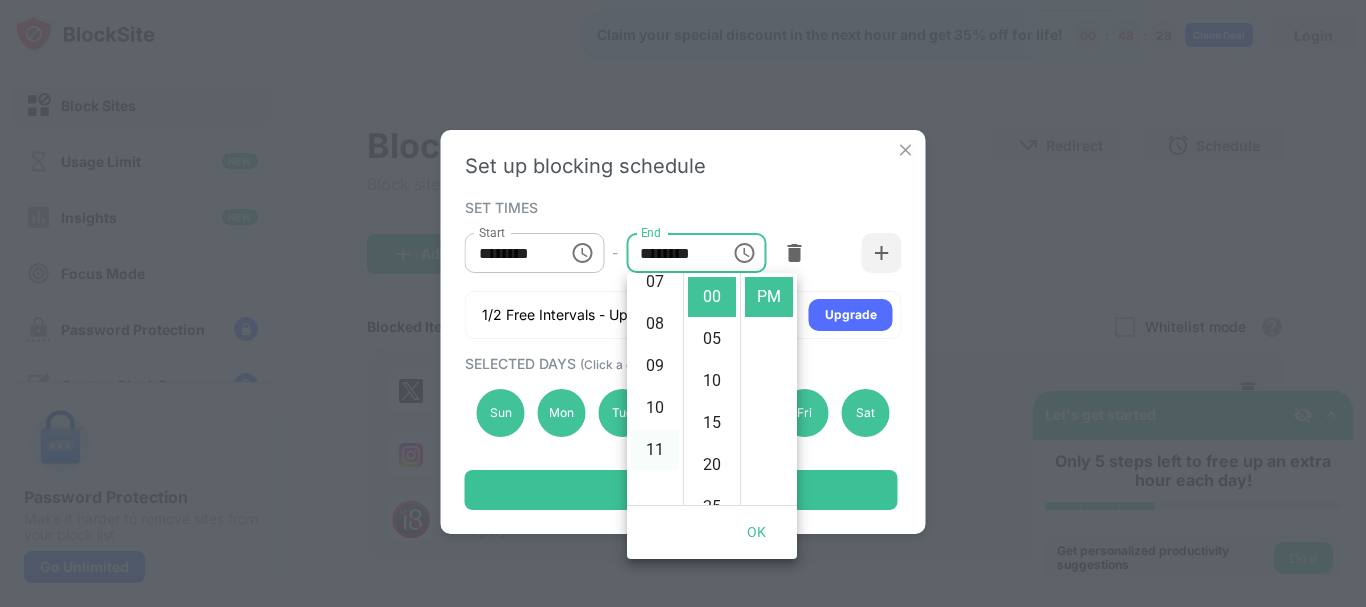 click on "11" at bounding box center [655, 450] 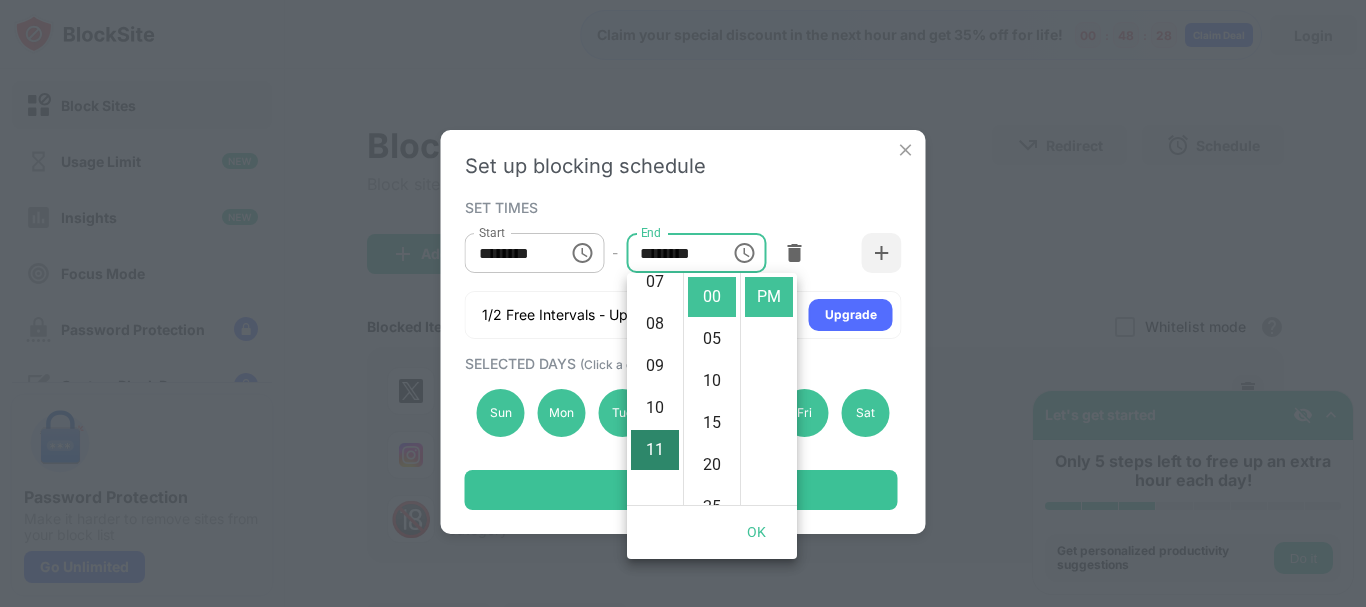 scroll, scrollTop: 462, scrollLeft: 0, axis: vertical 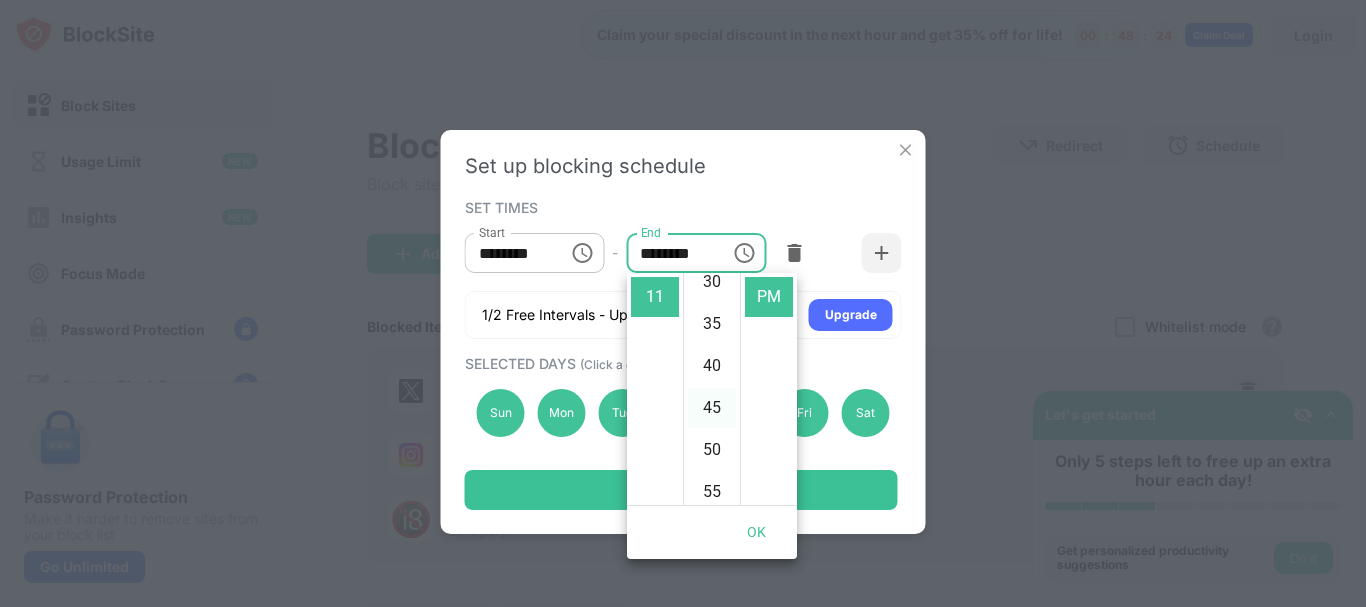 click on "45" at bounding box center (712, 408) 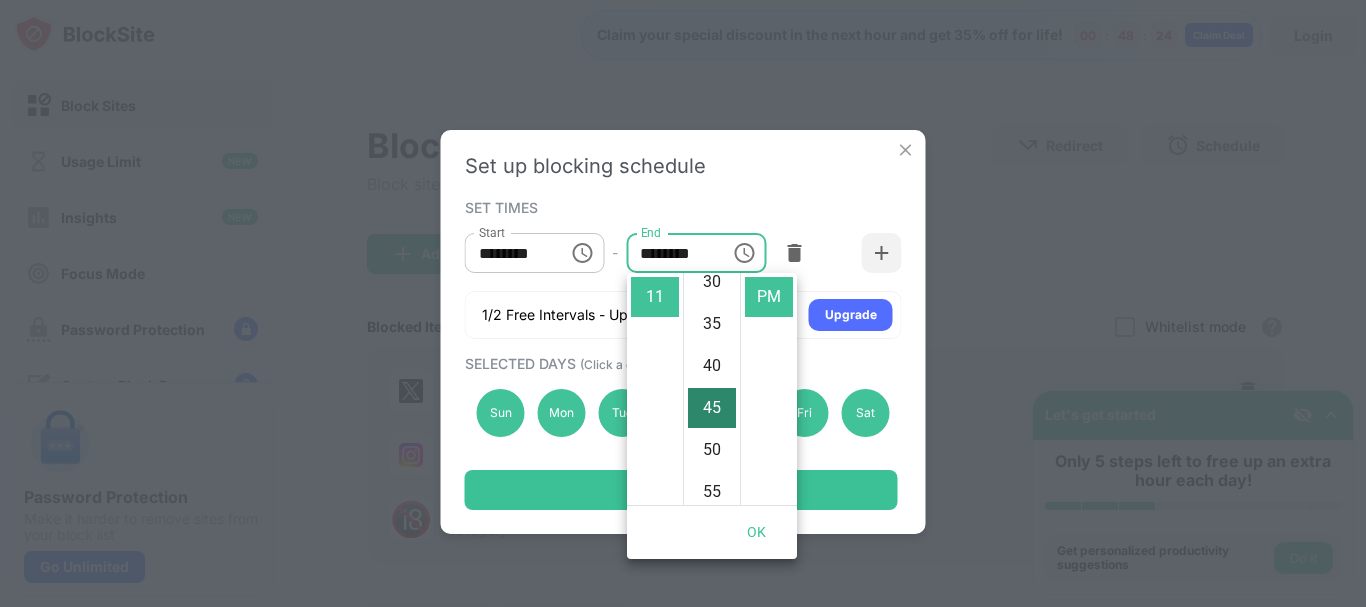 scroll, scrollTop: 378, scrollLeft: 0, axis: vertical 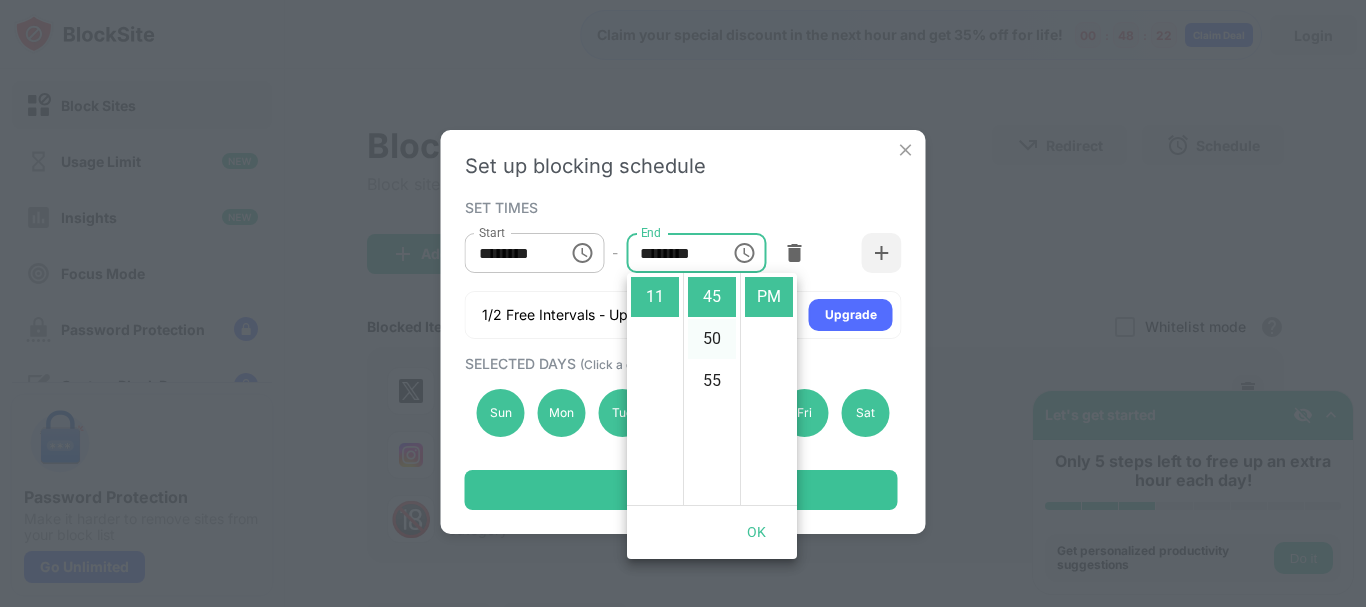 click on "50" at bounding box center [712, 339] 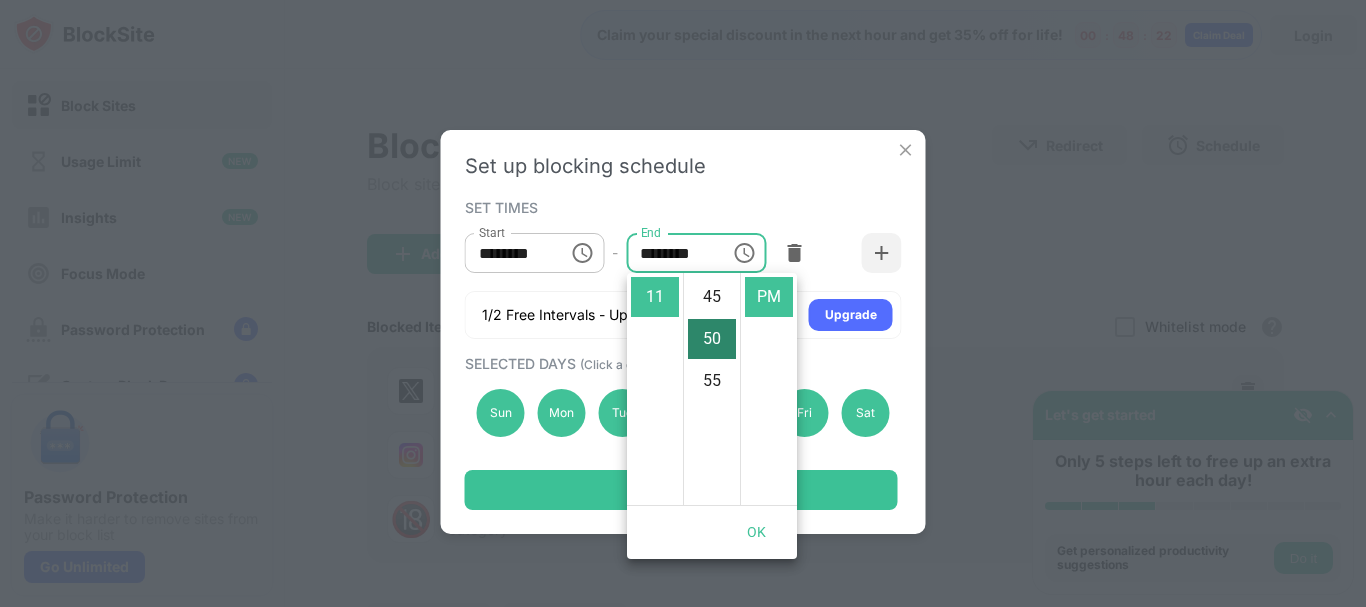 scroll, scrollTop: 420, scrollLeft: 0, axis: vertical 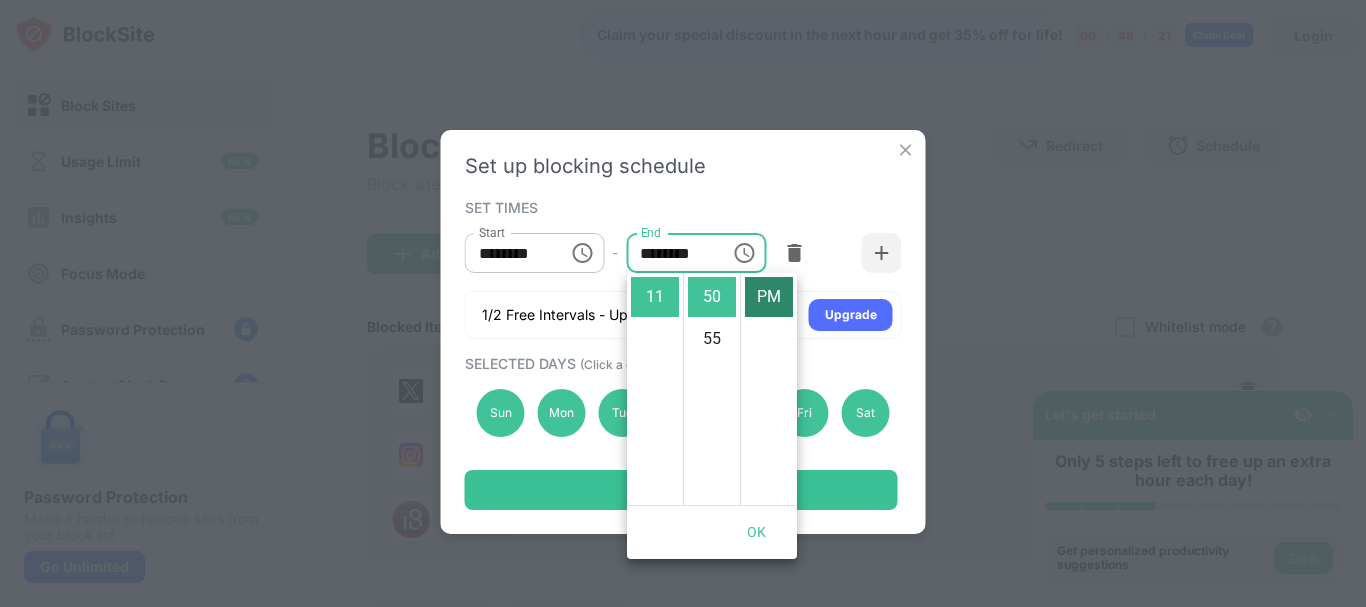 click on "PM" at bounding box center [769, 297] 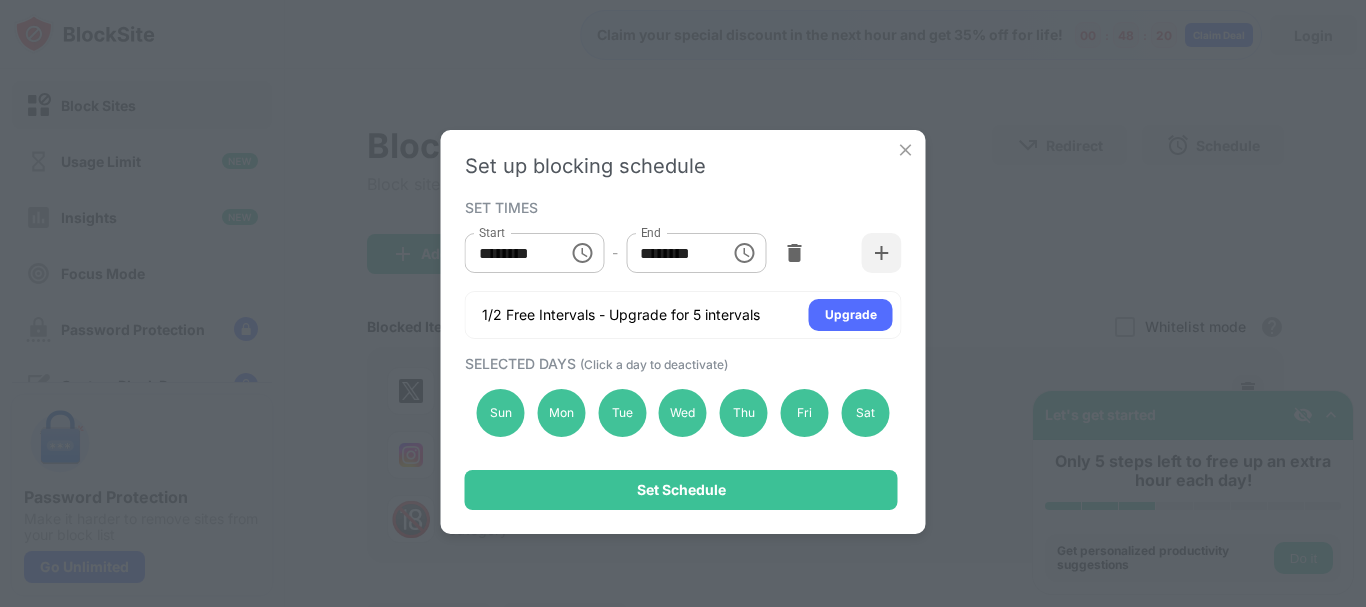click 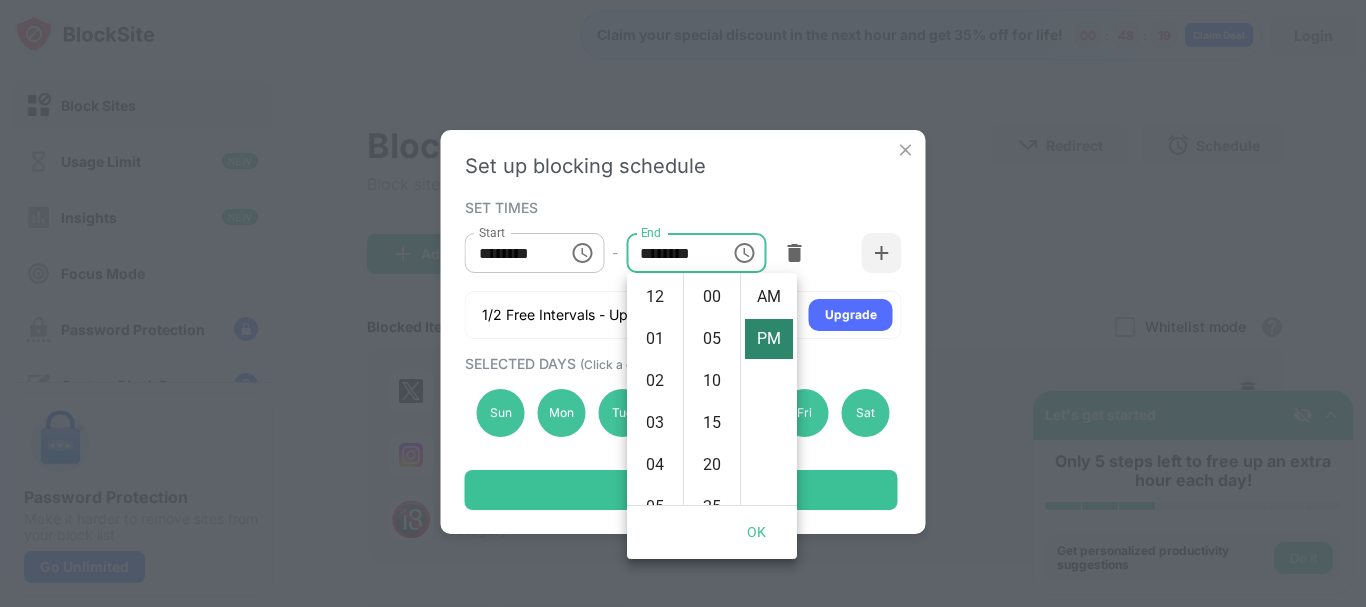 scroll, scrollTop: 462, scrollLeft: 0, axis: vertical 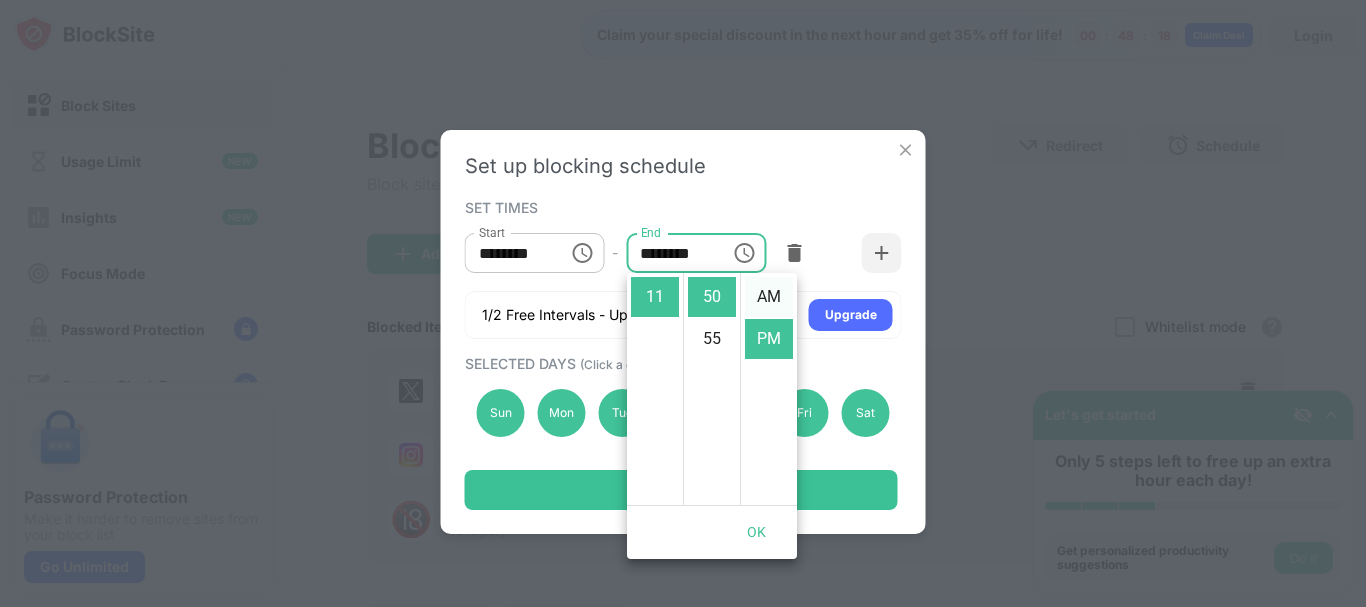 click on "AM" at bounding box center (769, 297) 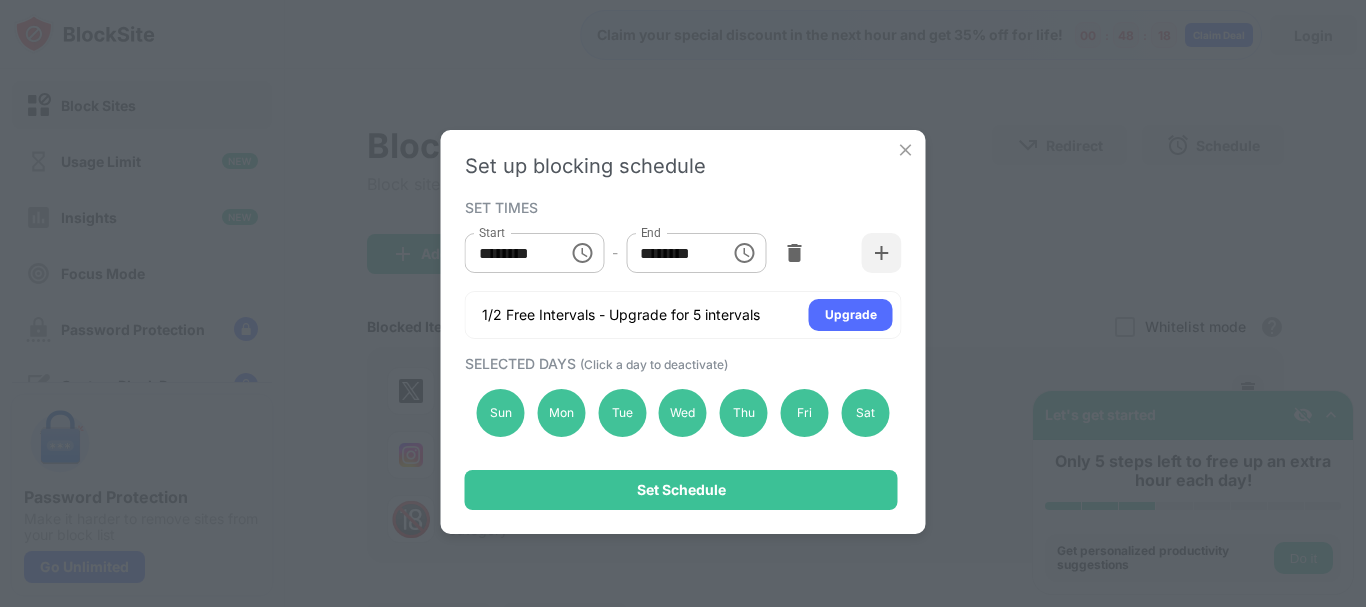 click on "Set up blocking schedule SET TIMES Start ******** Start - End ******** End 1/2 Free Intervals - Upgrade for 5 intervals Upgrade SELECTED DAYS   (Click a day to deactivate) Sun Mon Tue Wed Thu Fri Sat Set Schedule" at bounding box center [683, 332] 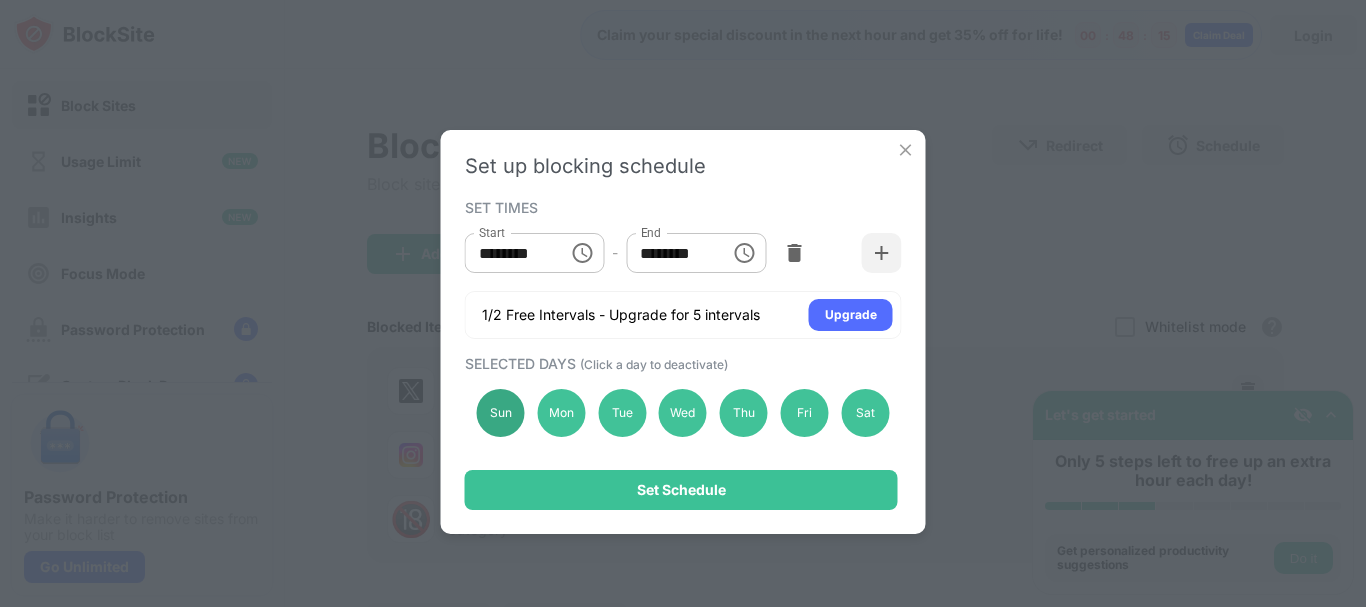 click on "Sun" at bounding box center [501, 413] 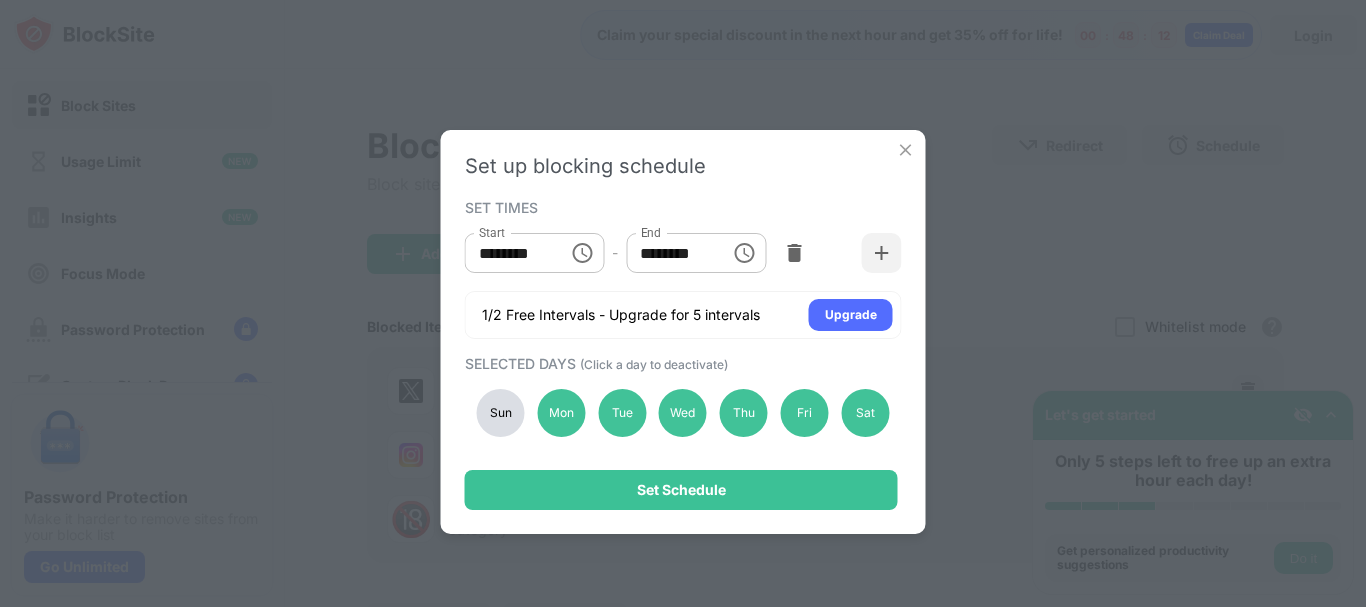 click on "Sun Mon Tue Wed Thu Fri Sat" at bounding box center [683, 413] 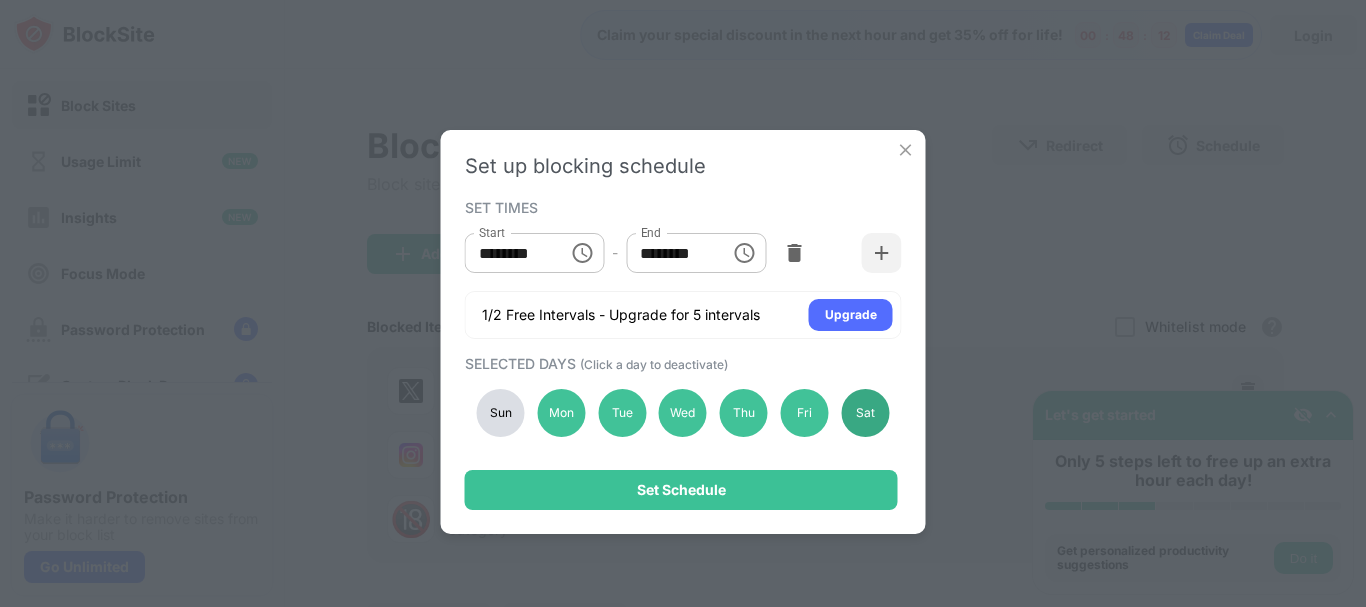 click on "Sat" at bounding box center (865, 413) 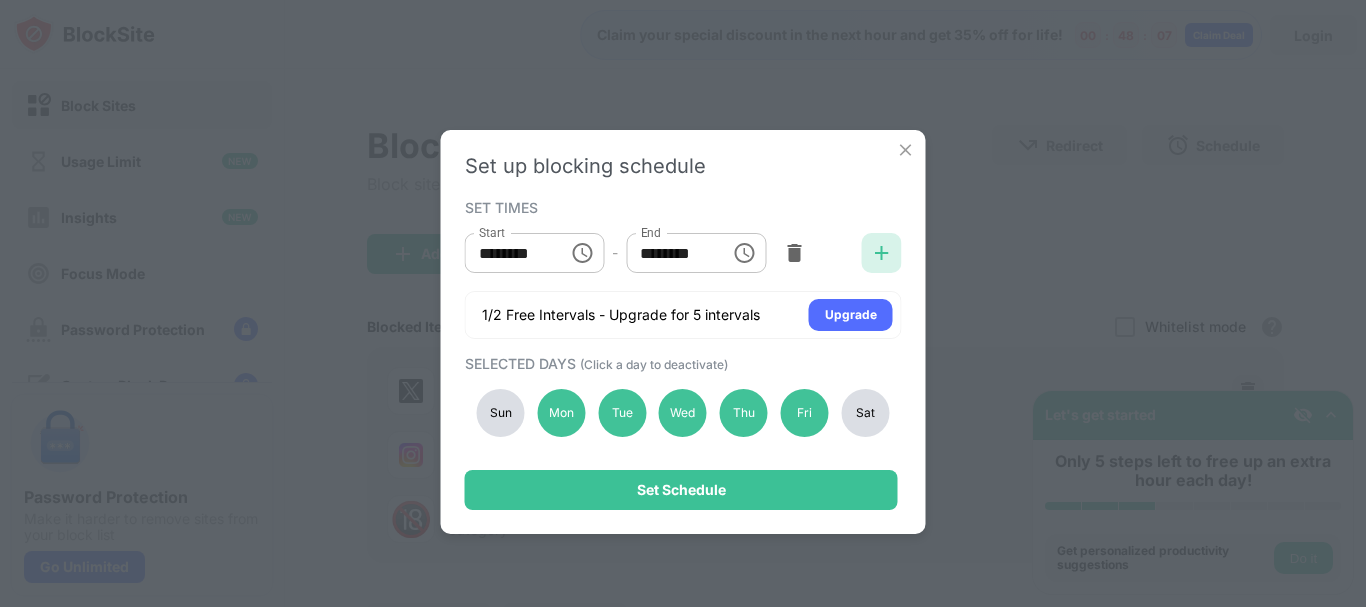 click at bounding box center [882, 253] 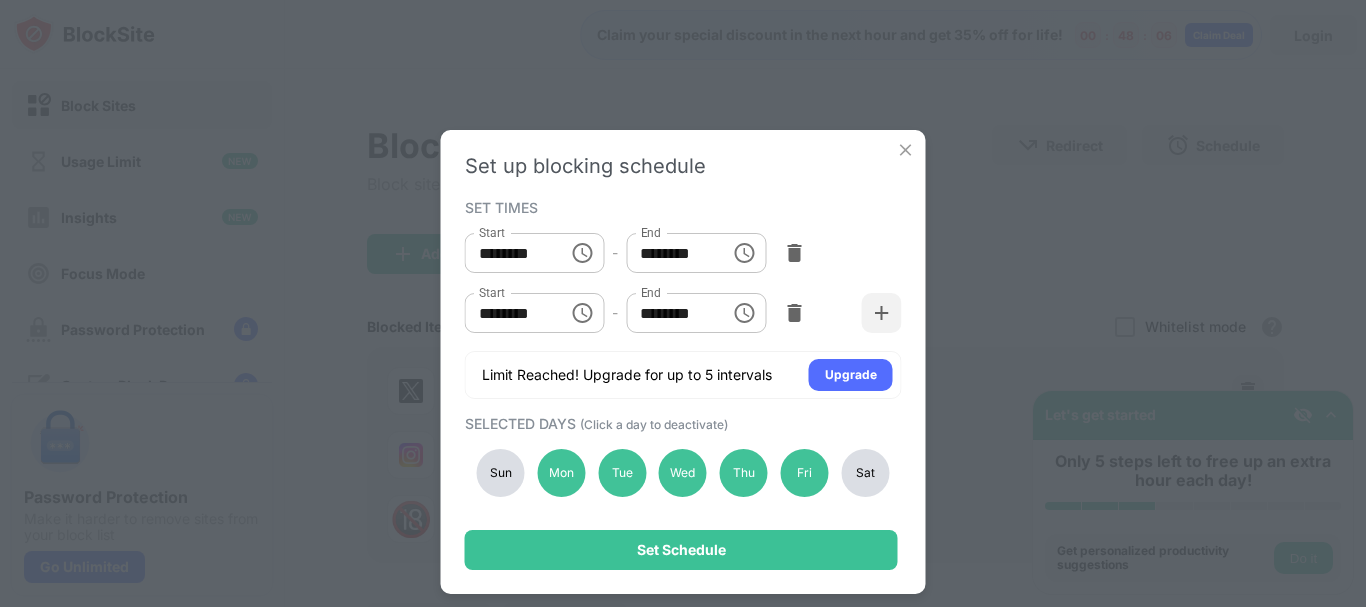 click 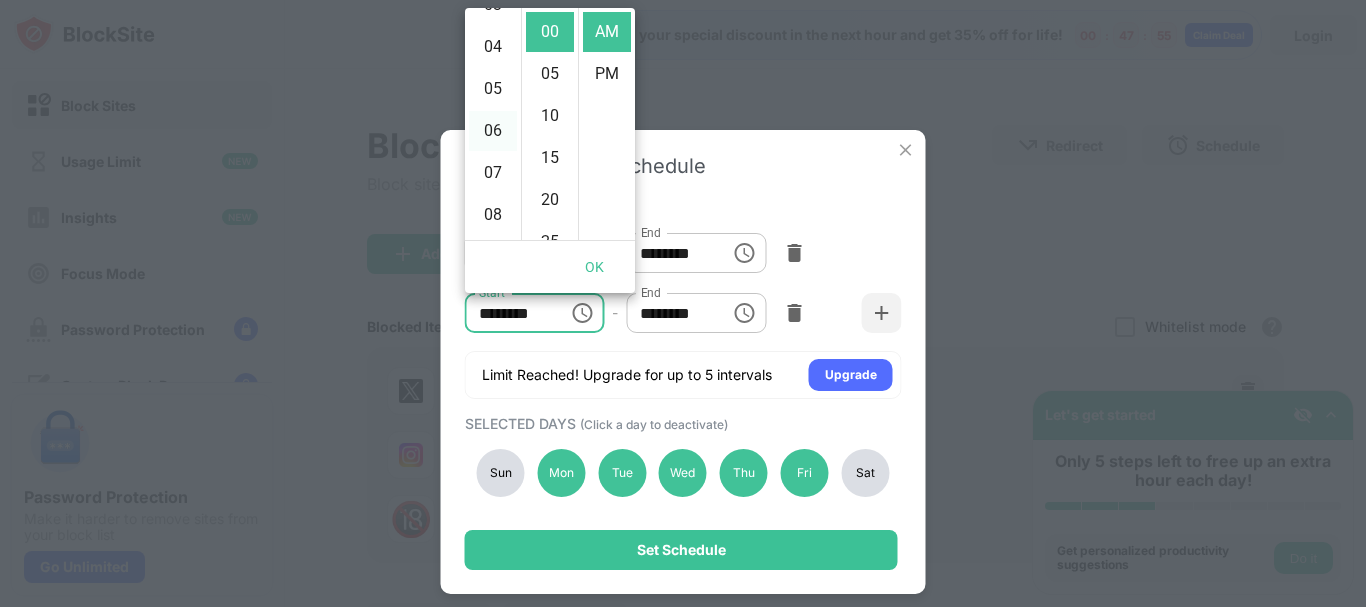scroll, scrollTop: 20, scrollLeft: 0, axis: vertical 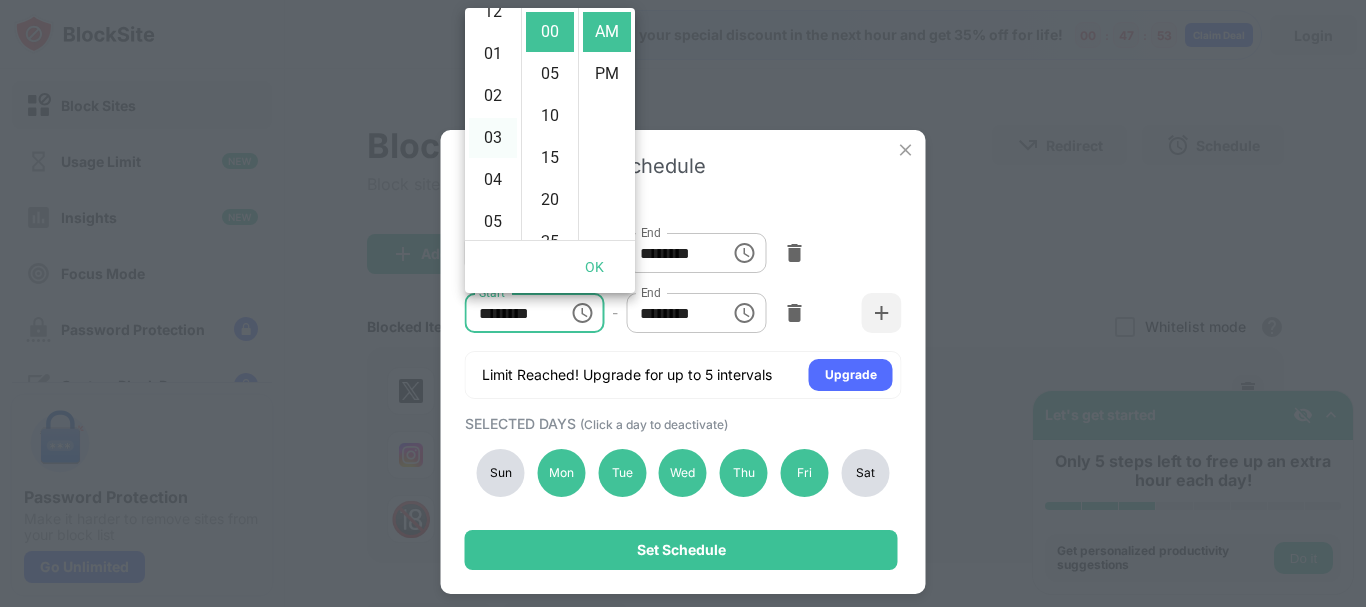 click on "03" at bounding box center (493, 138) 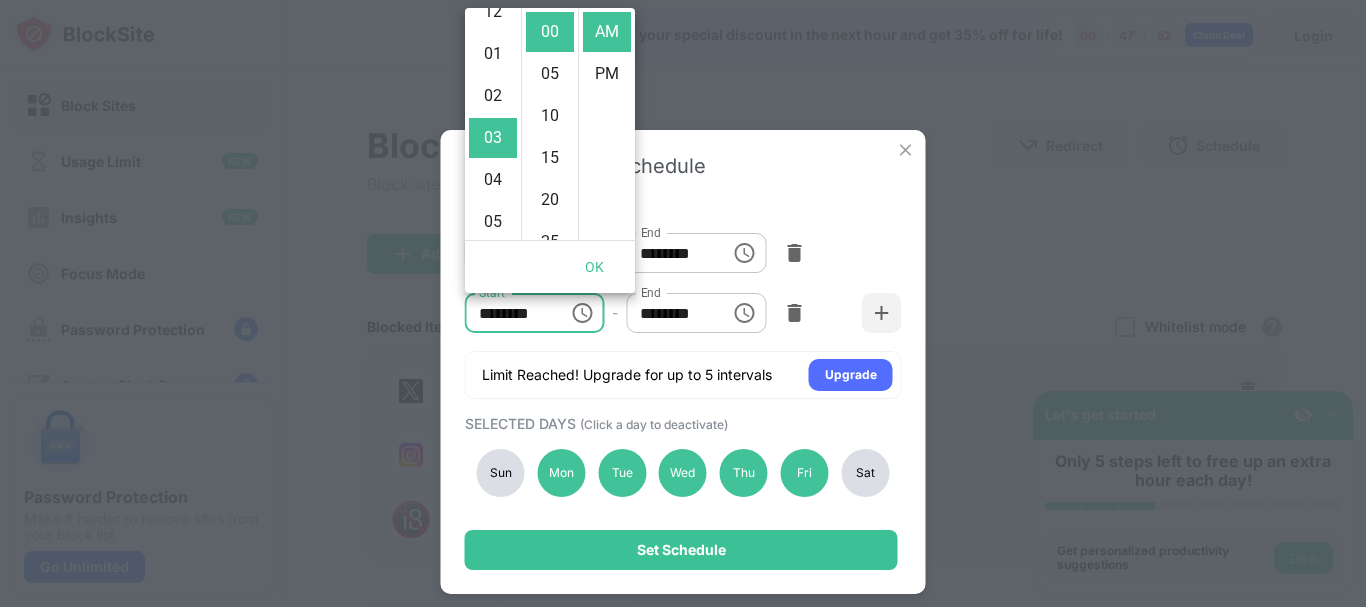 scroll, scrollTop: 126, scrollLeft: 0, axis: vertical 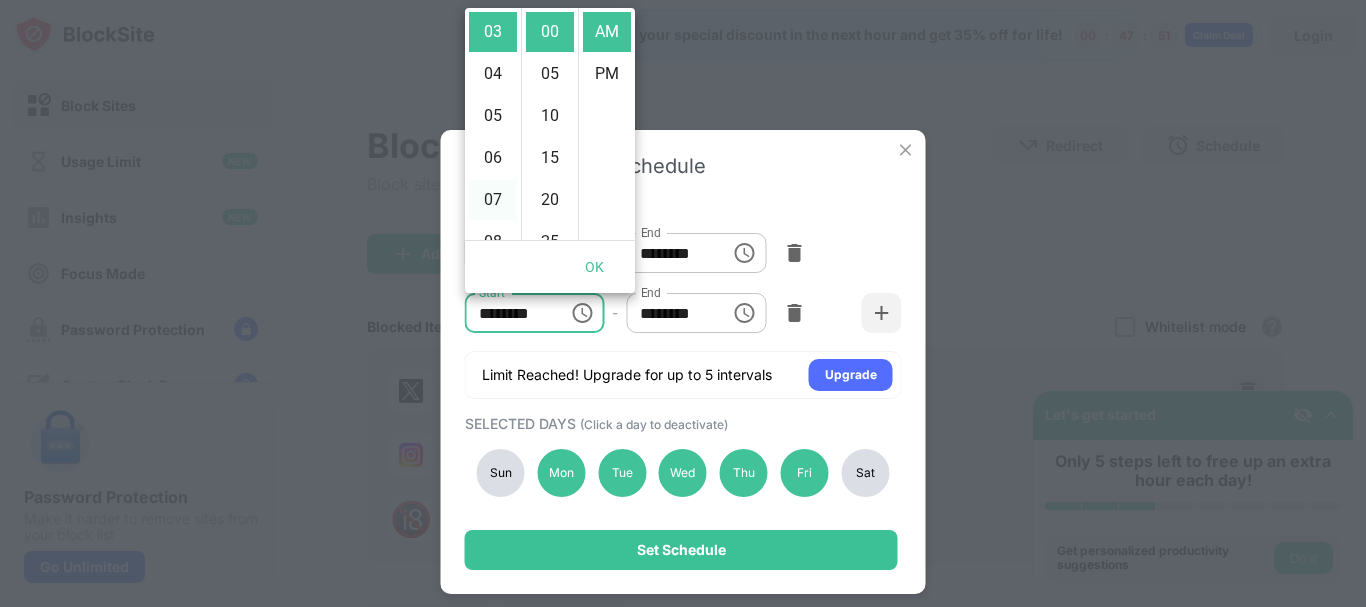 click on "07" at bounding box center [493, 200] 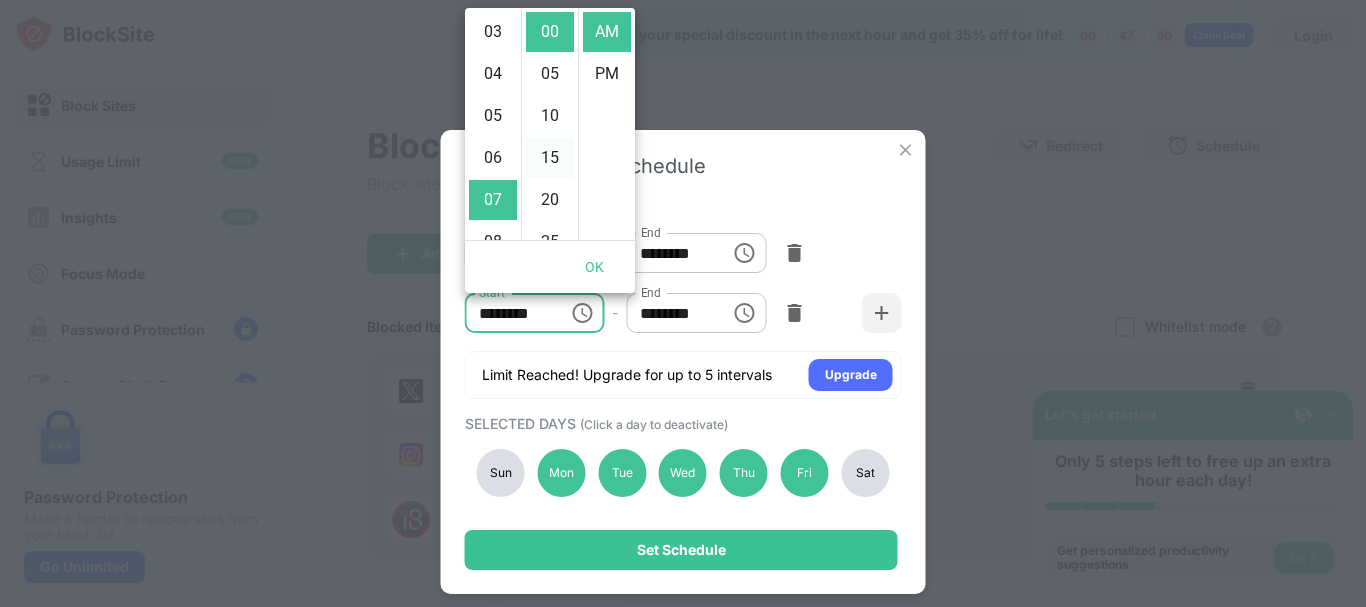 scroll, scrollTop: 294, scrollLeft: 0, axis: vertical 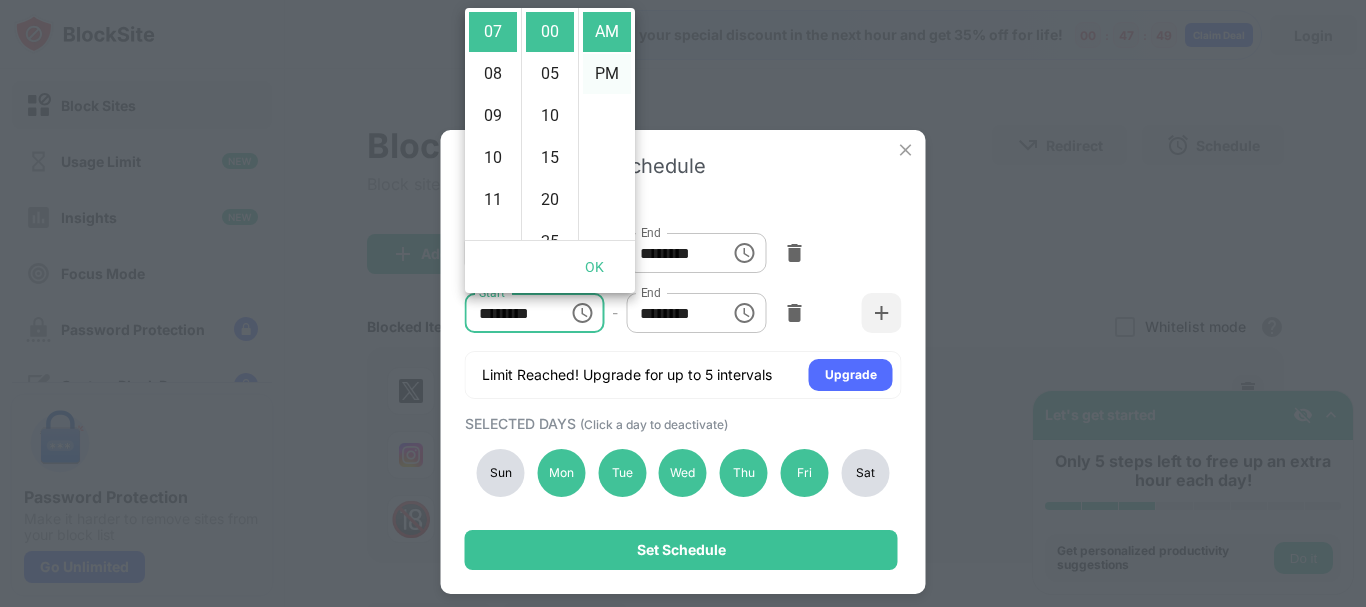 click on "PM" at bounding box center [607, 74] 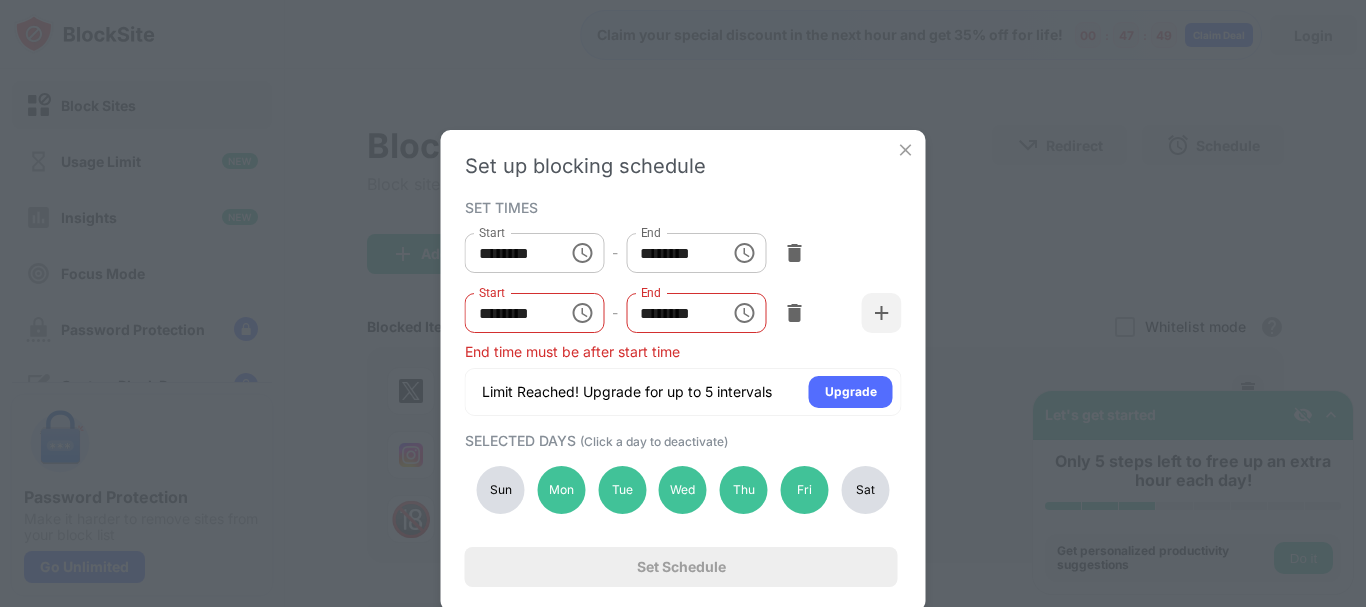 scroll, scrollTop: 42, scrollLeft: 0, axis: vertical 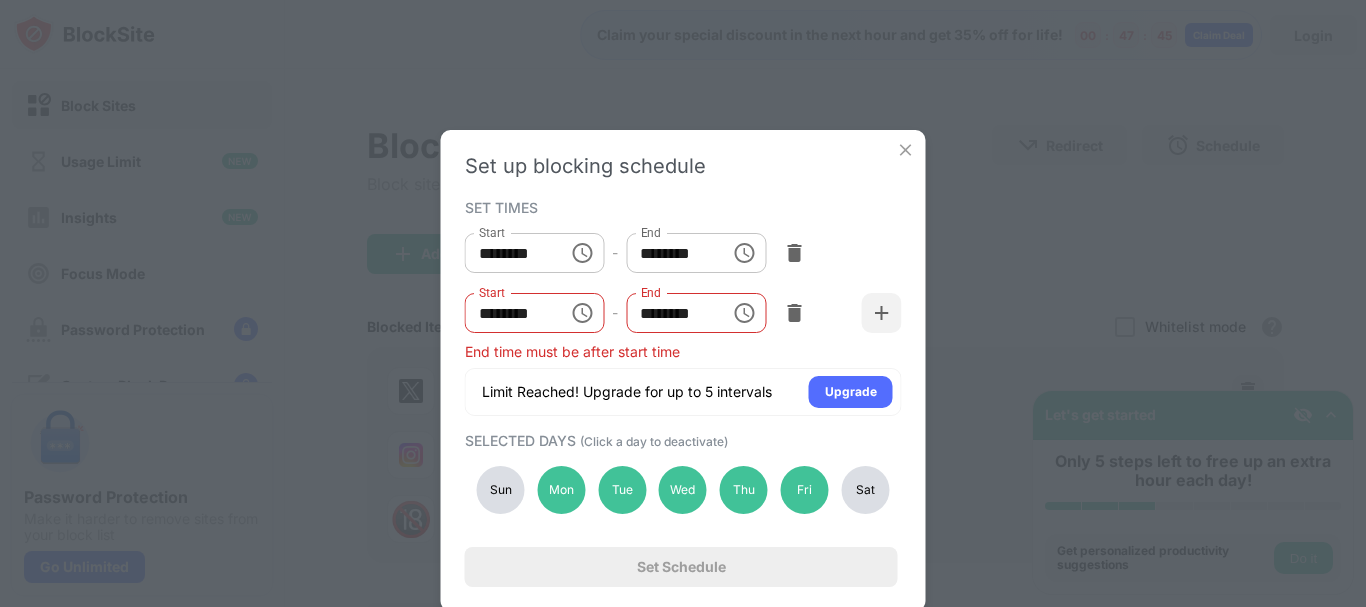 click 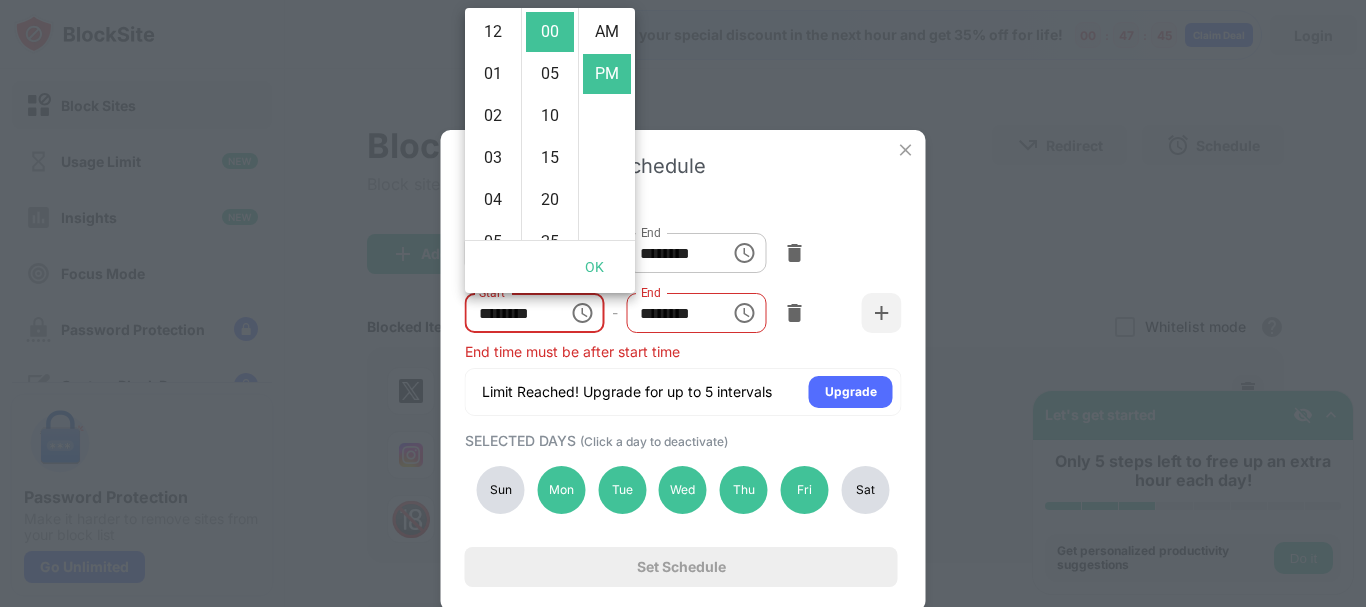 scroll, scrollTop: 294, scrollLeft: 0, axis: vertical 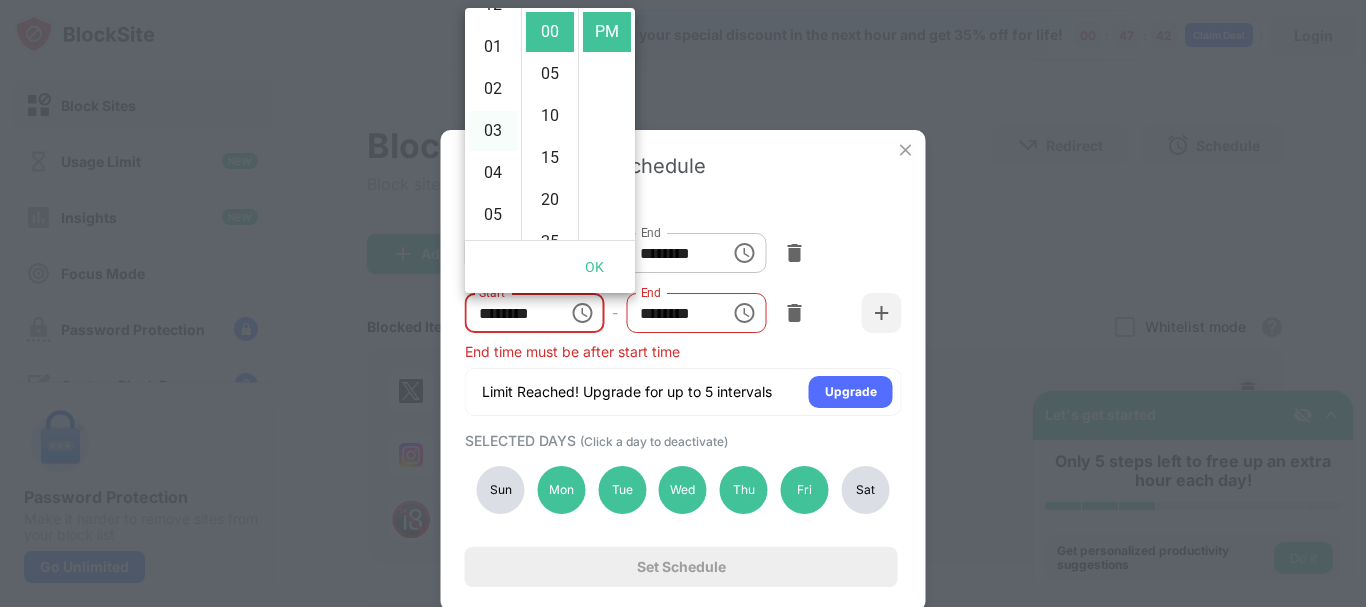 click on "03" at bounding box center [493, 131] 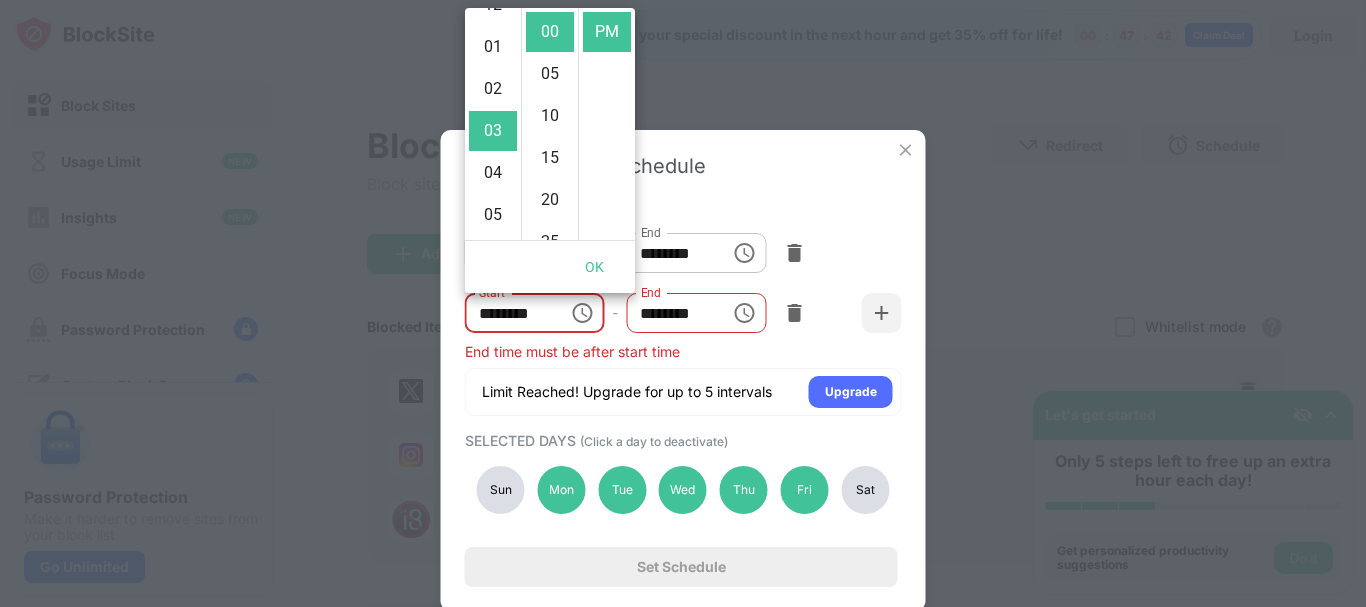 scroll, scrollTop: 126, scrollLeft: 0, axis: vertical 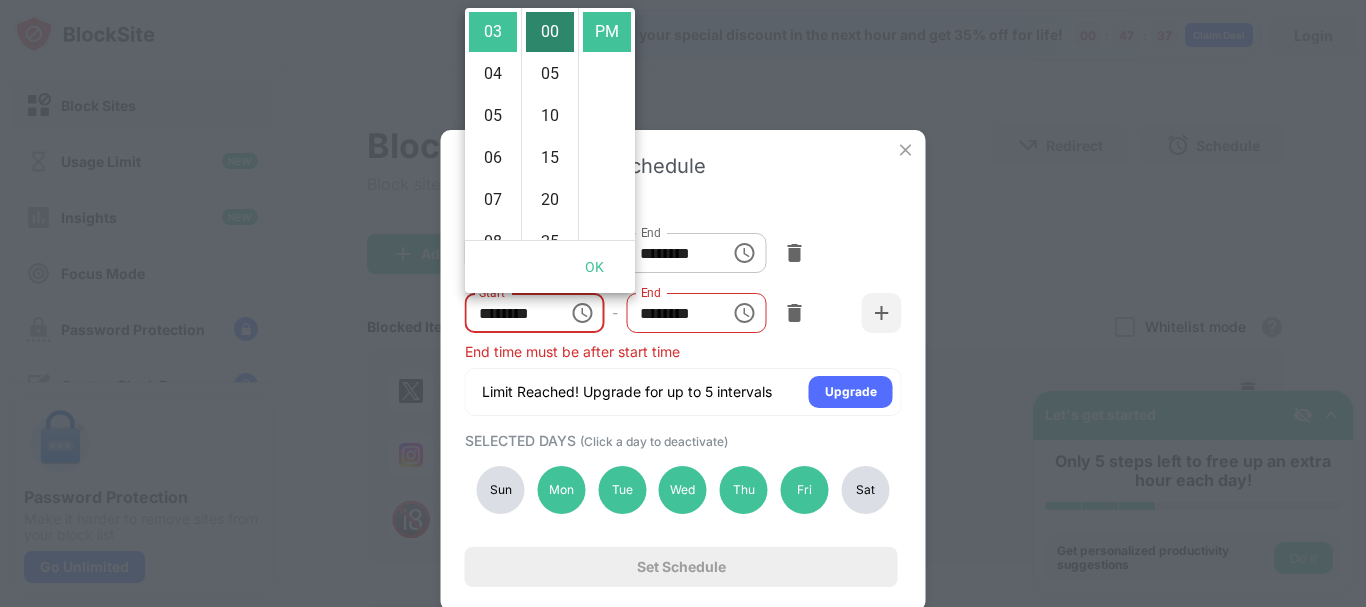 click on "00" at bounding box center (550, 32) 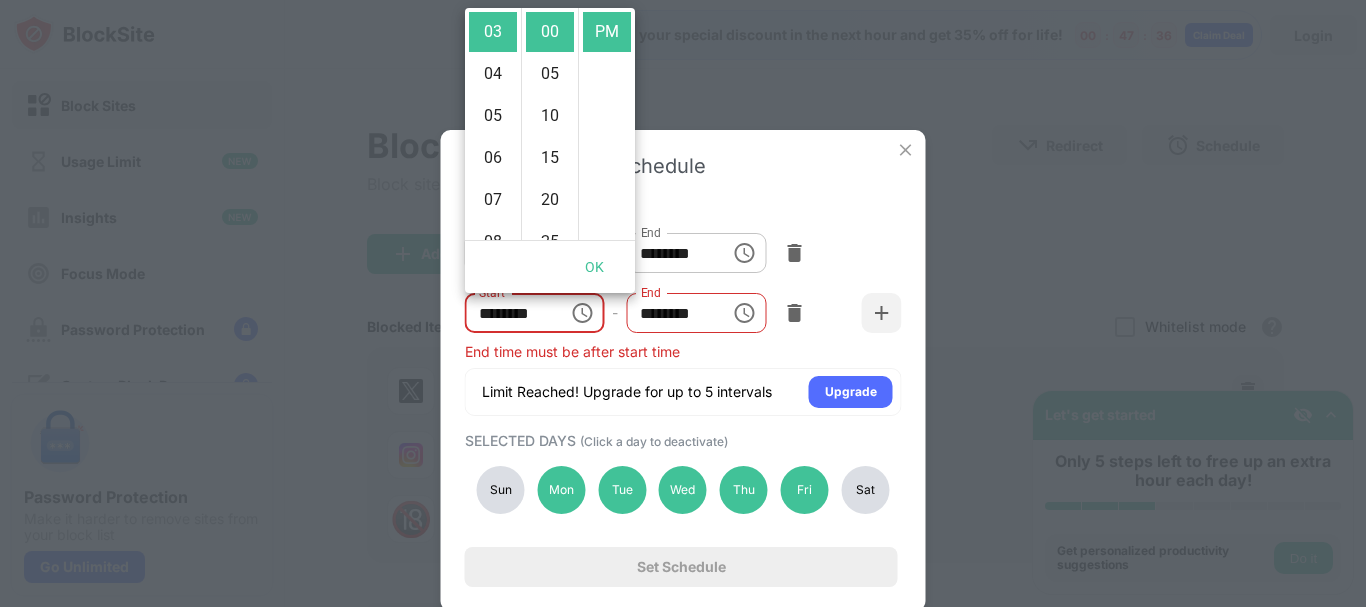 click on "Start ******** Start - End ******** End" at bounding box center (683, 313) 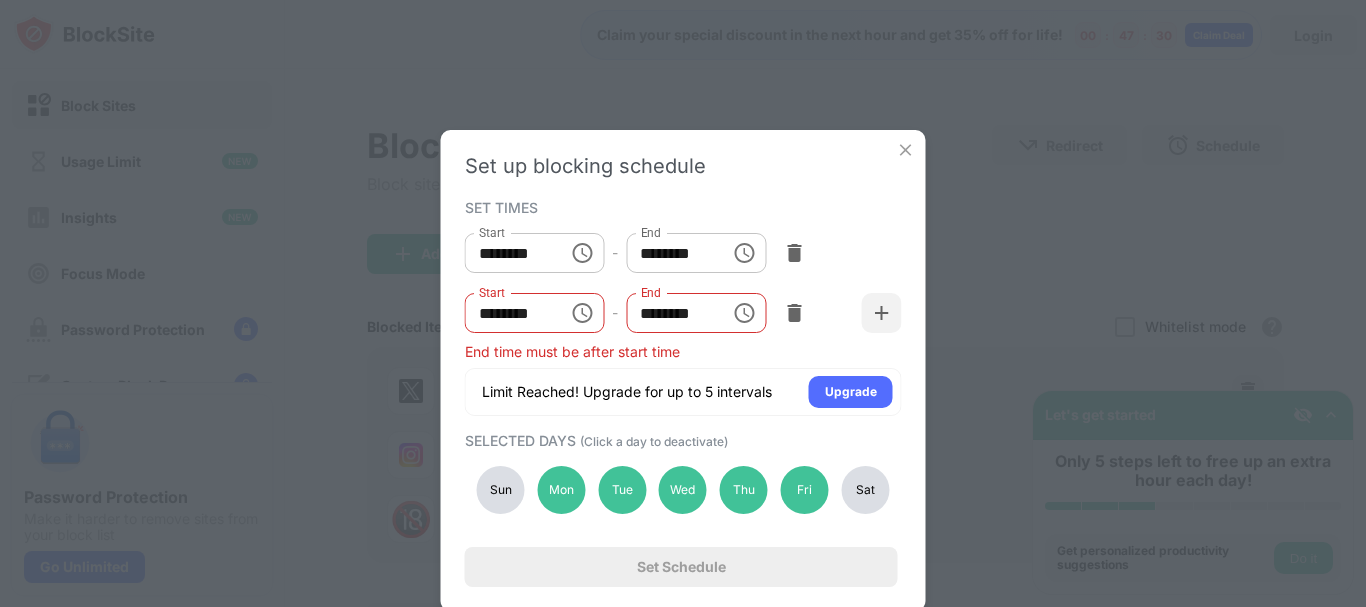 click 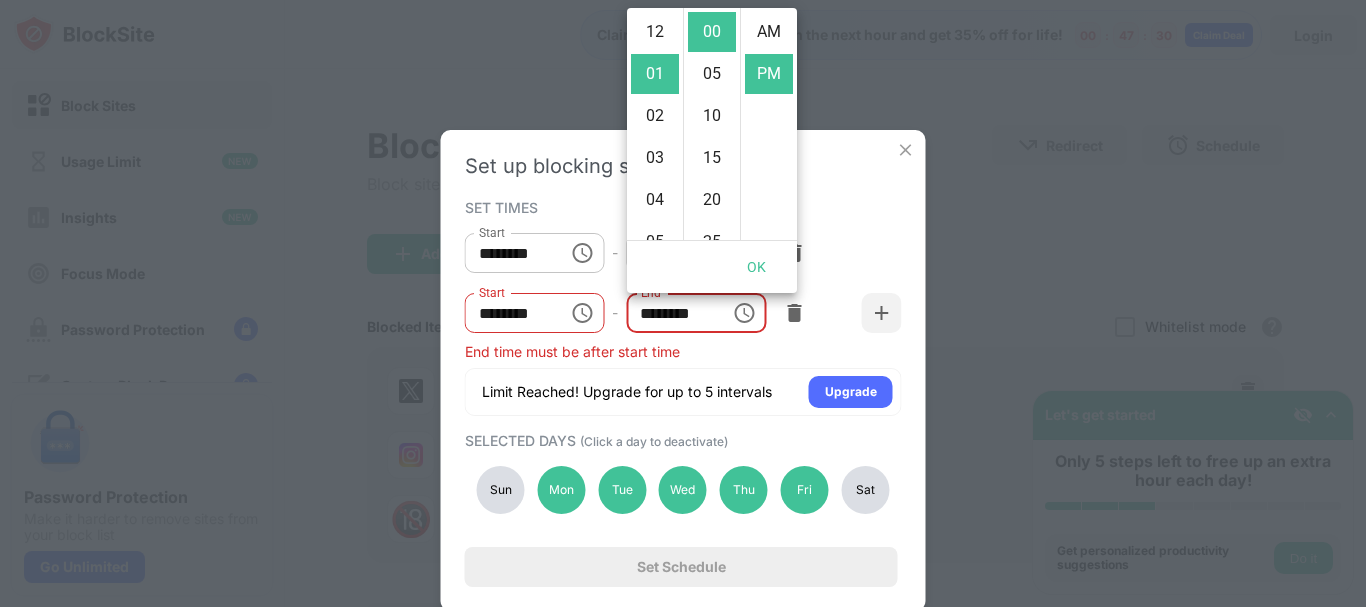 scroll, scrollTop: 42, scrollLeft: 0, axis: vertical 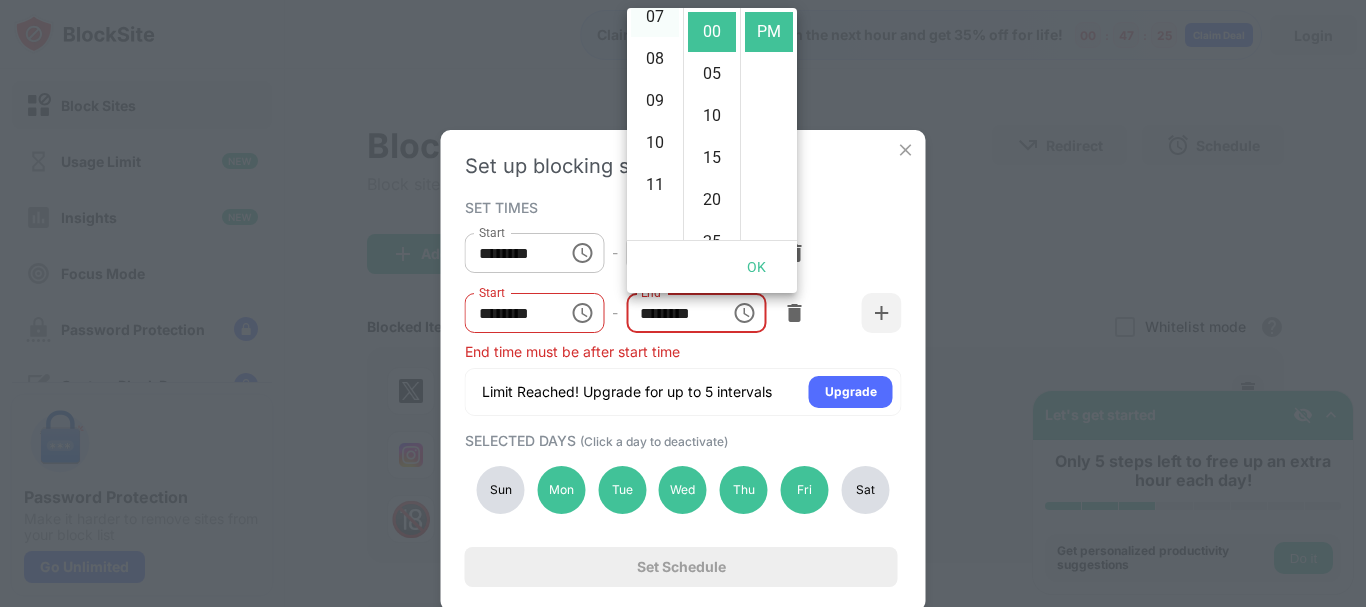 click on "07" at bounding box center [655, 17] 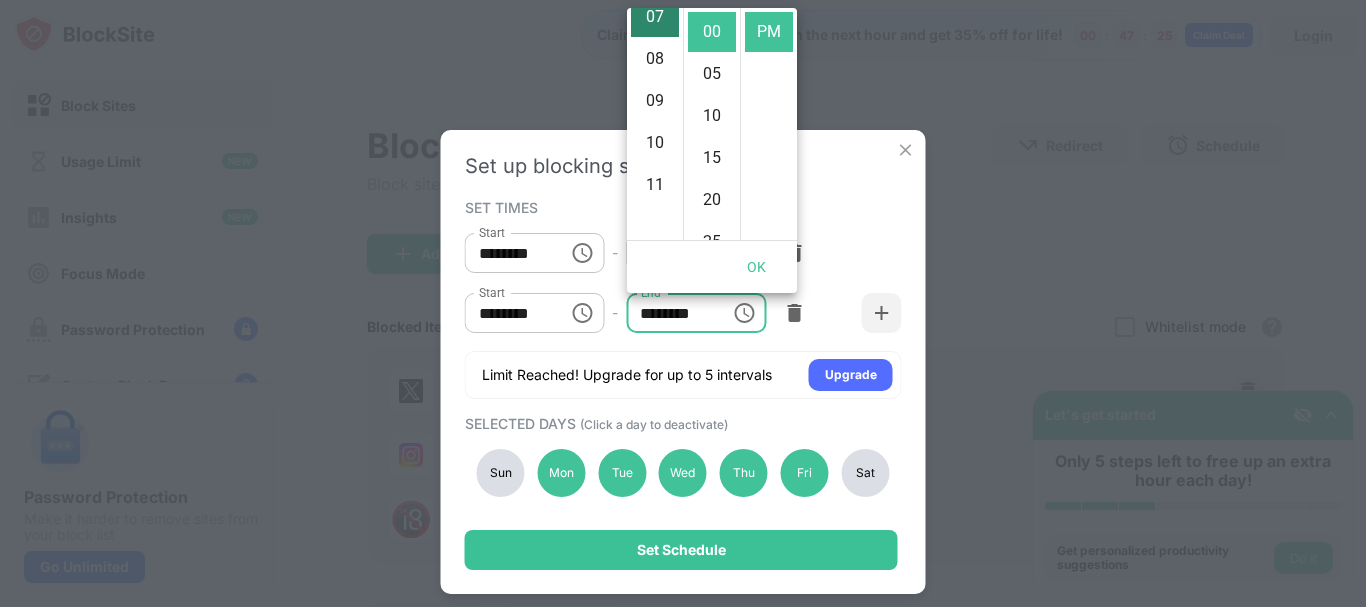 scroll, scrollTop: 294, scrollLeft: 0, axis: vertical 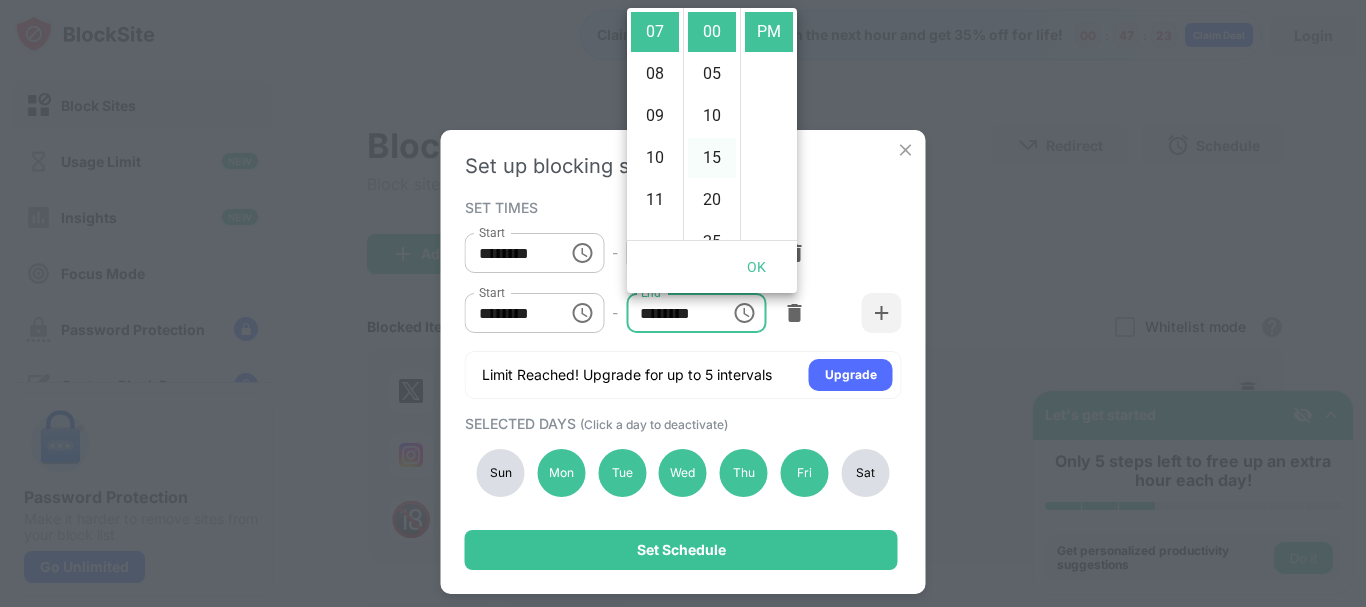 click on "15" at bounding box center (712, 158) 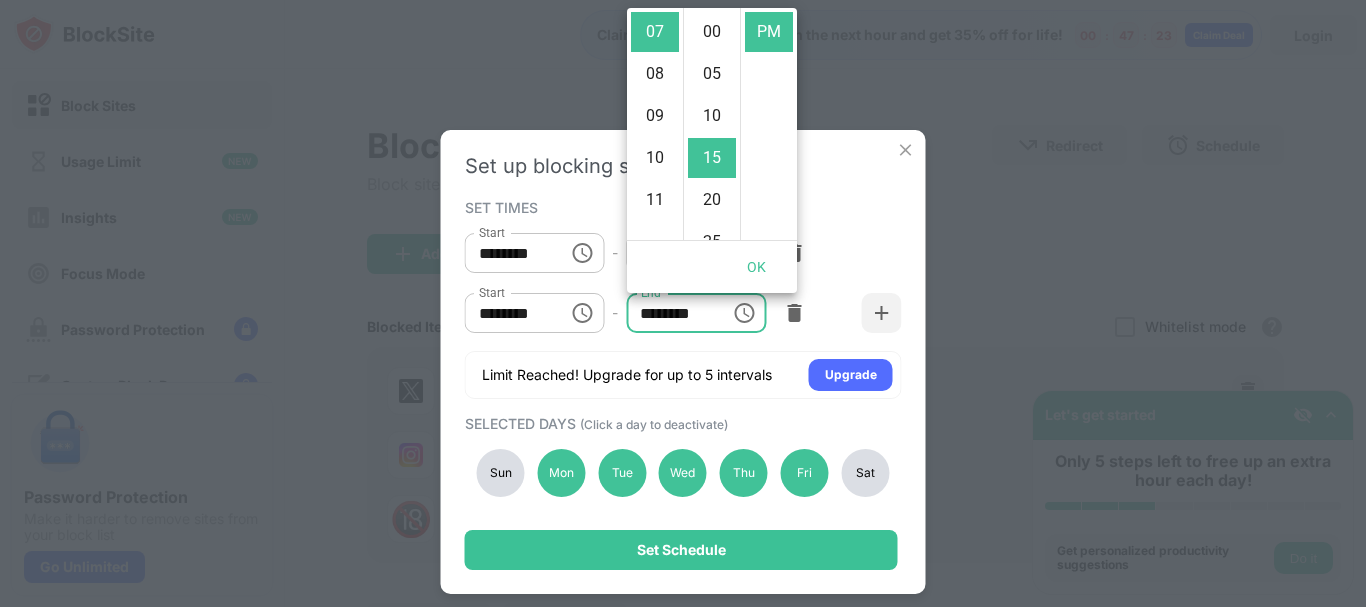 scroll, scrollTop: 126, scrollLeft: 0, axis: vertical 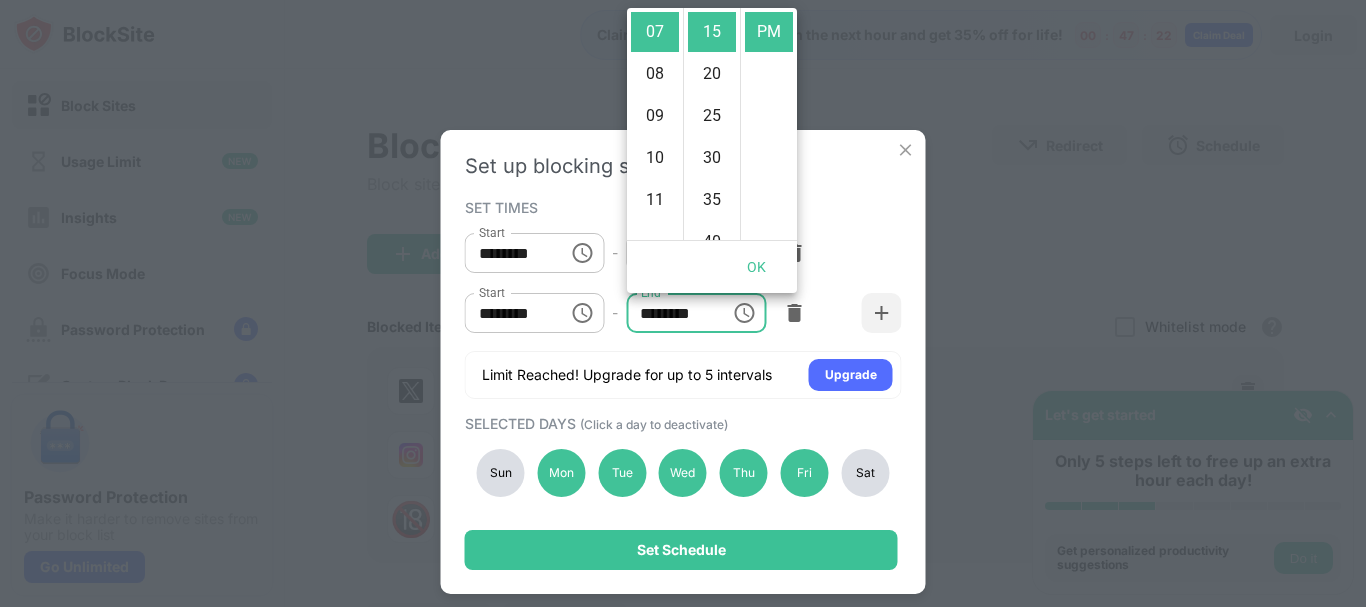 click on "Set up blocking schedule SET TIMES Start ******** Start - End ******** End Start ******** Start - End ******** End Limit Reached! Upgrade for up to 5 intervals Upgrade SELECTED DAYS   (Click a day to deactivate) Sun Mon Tue Wed Thu Fri Sat Set Schedule" at bounding box center [683, 362] 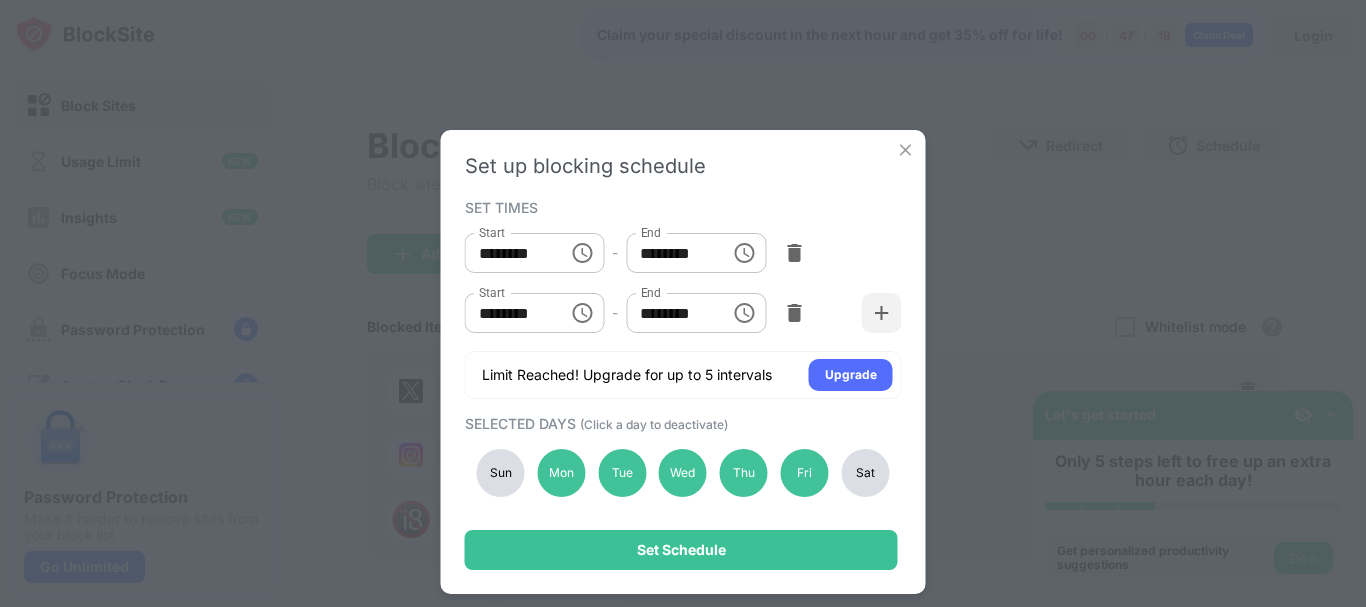 scroll, scrollTop: 133, scrollLeft: 0, axis: vertical 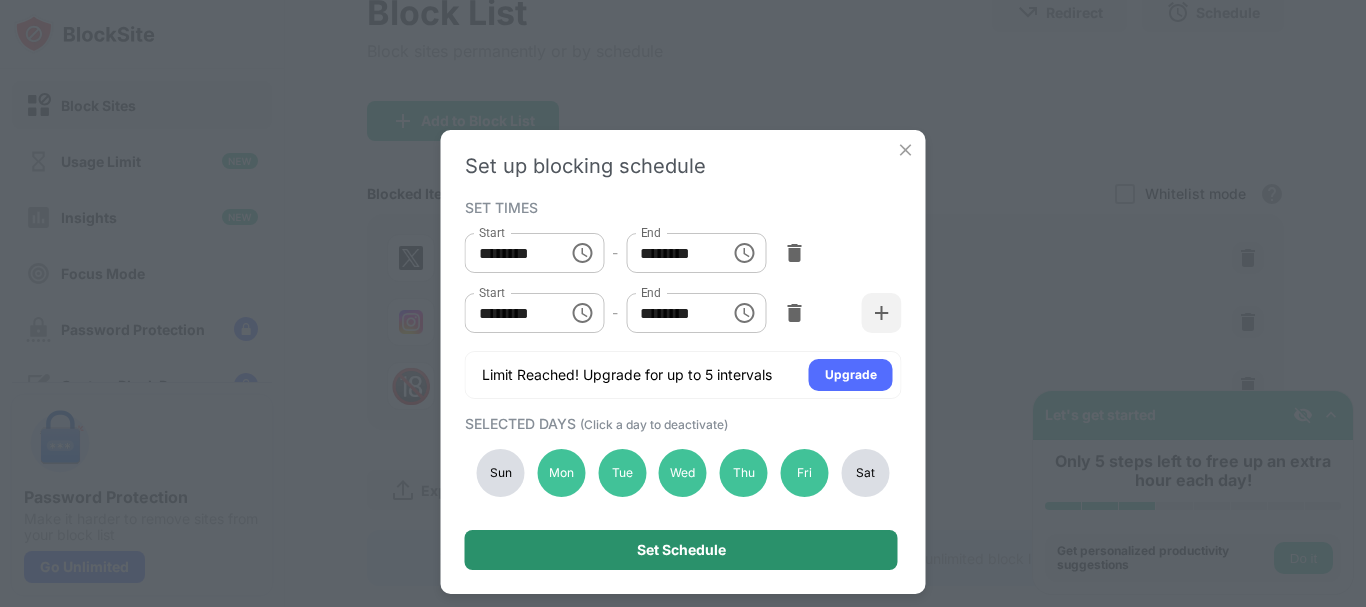 click on "Set Schedule" at bounding box center (681, 550) 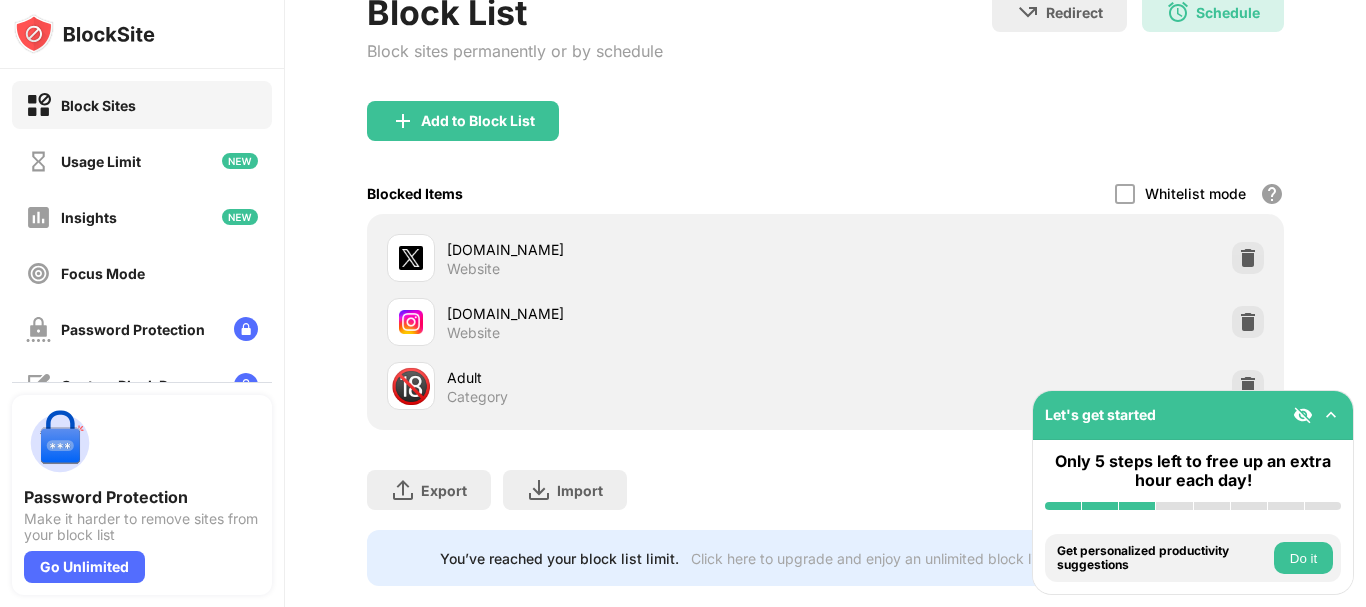 click on "Do it" at bounding box center [1303, 558] 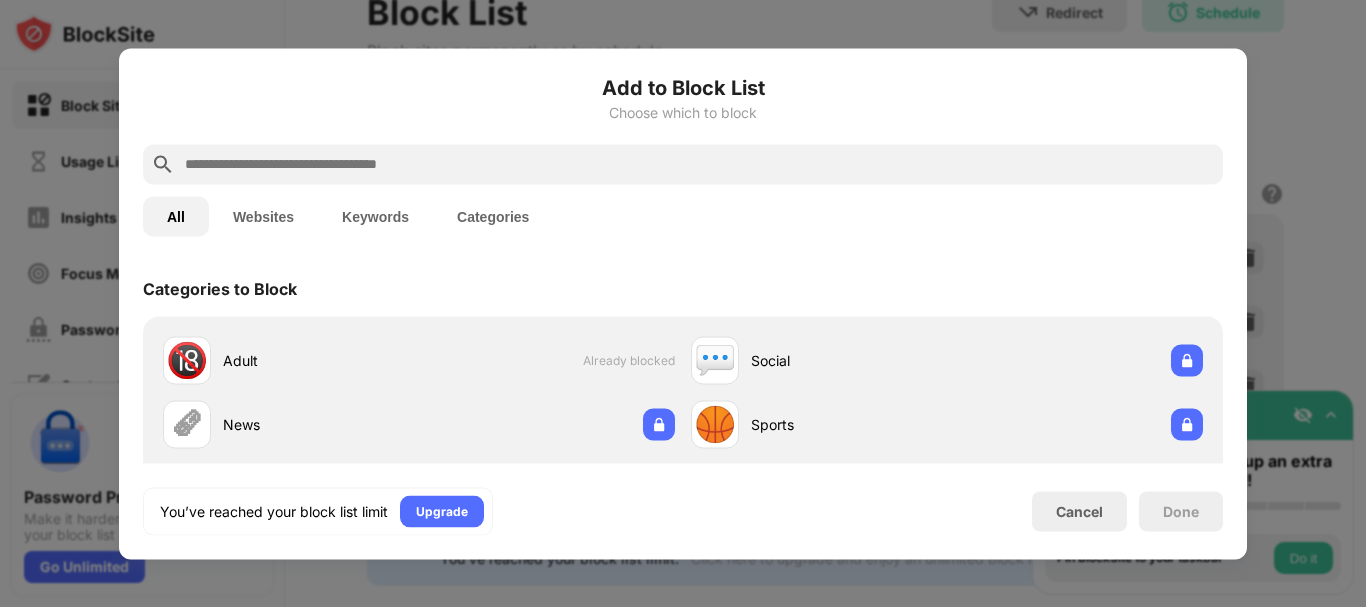 scroll, scrollTop: 696, scrollLeft: 0, axis: vertical 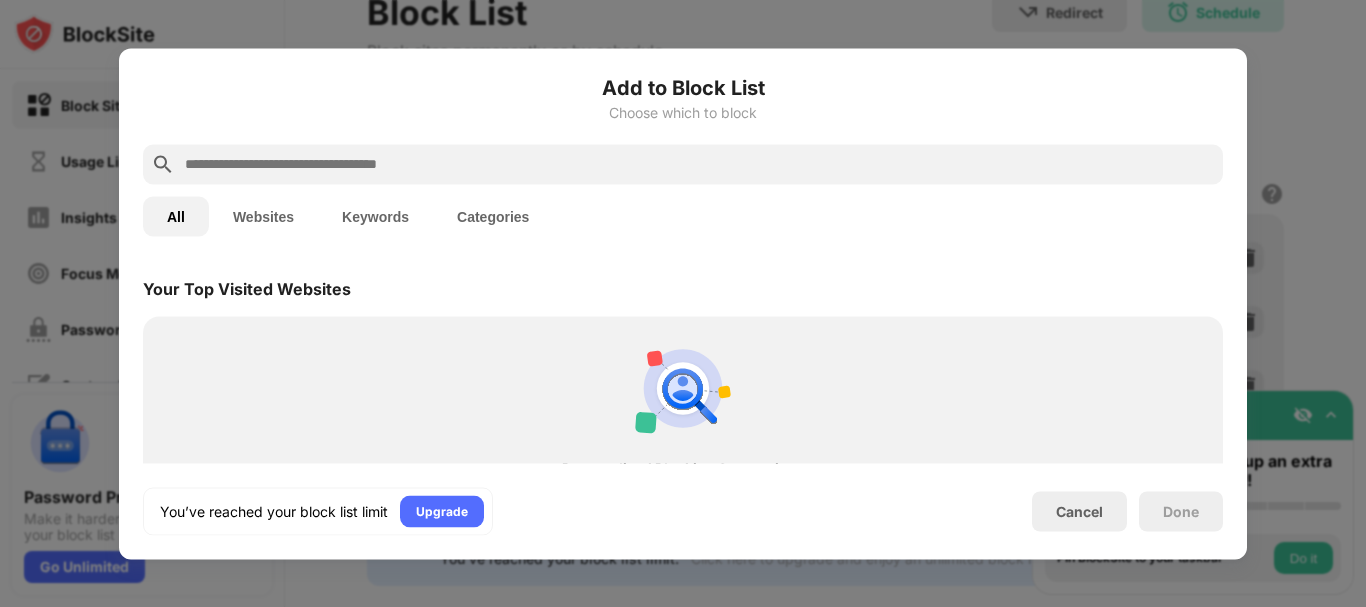 click on "Websites" at bounding box center [263, 216] 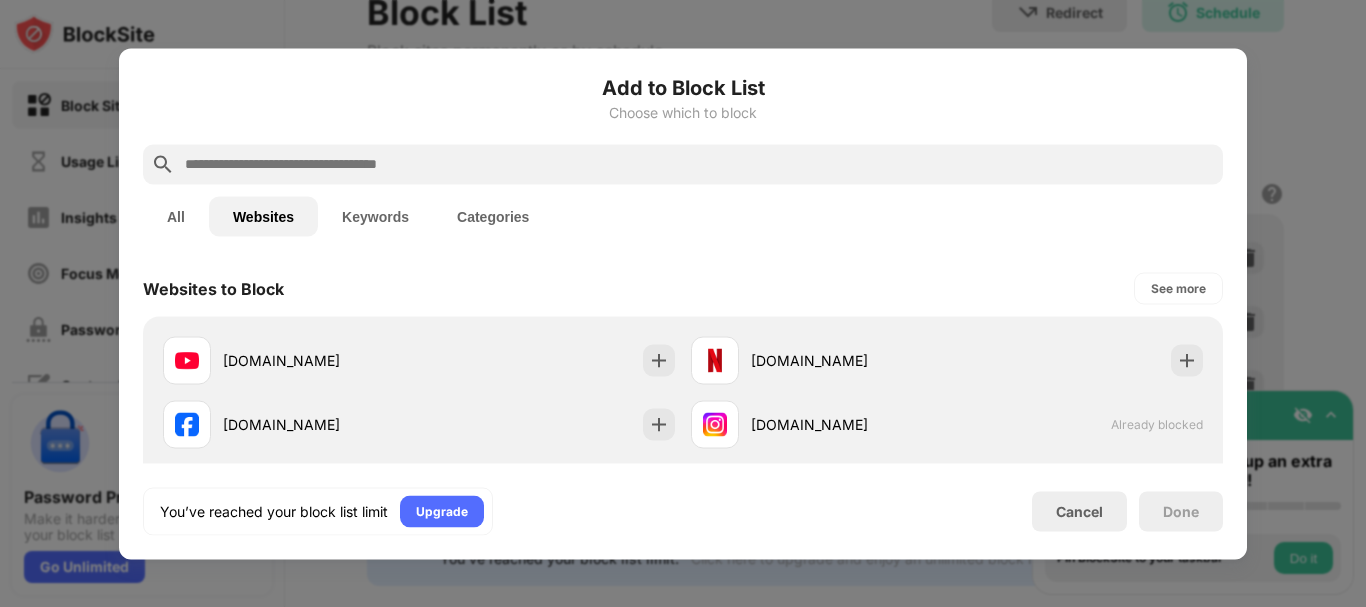 scroll, scrollTop: 133, scrollLeft: 0, axis: vertical 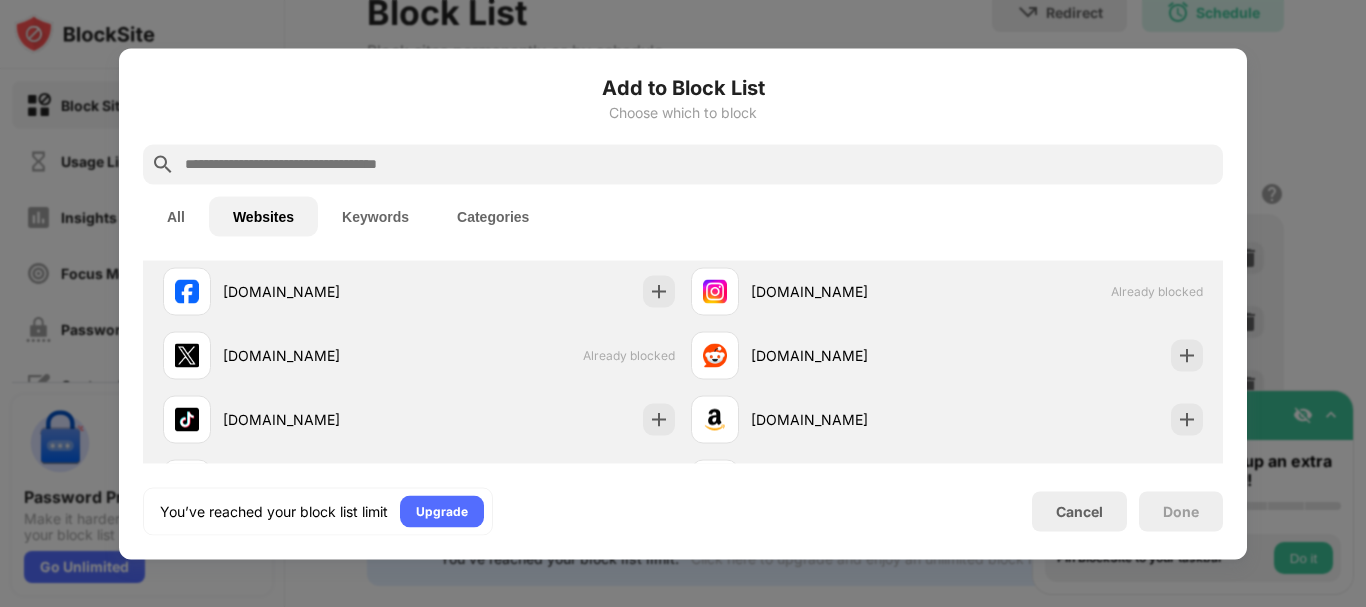 click on "Done" at bounding box center [1181, 511] 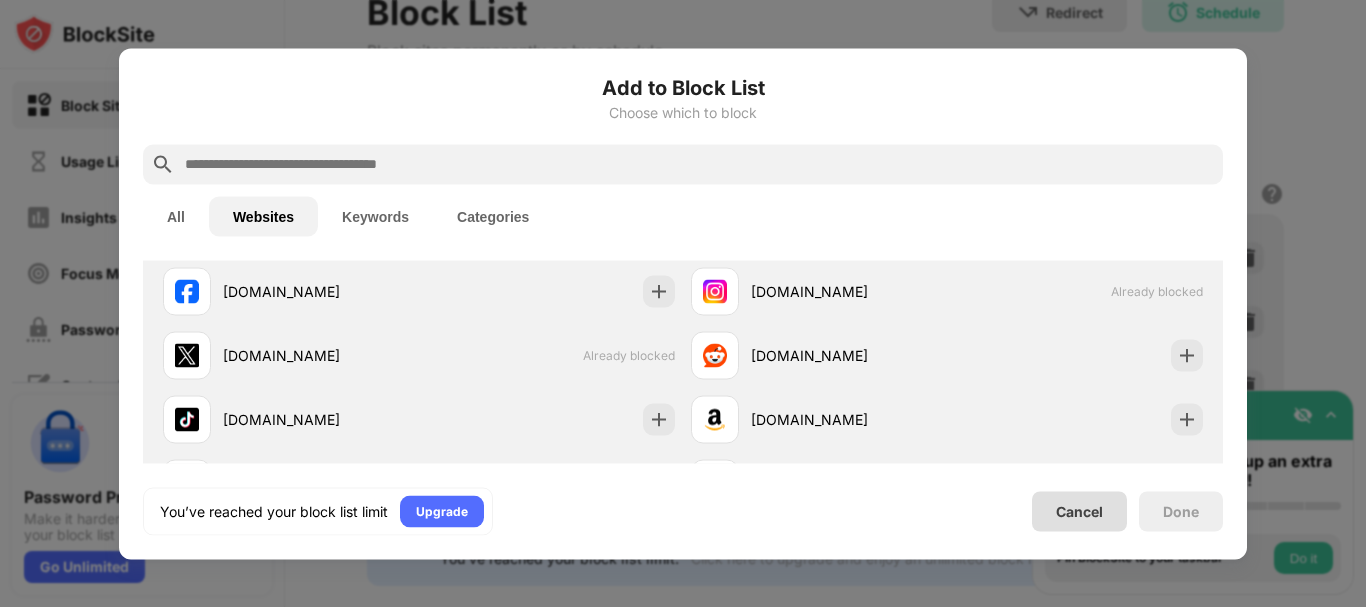 click on "Cancel" at bounding box center (1079, 511) 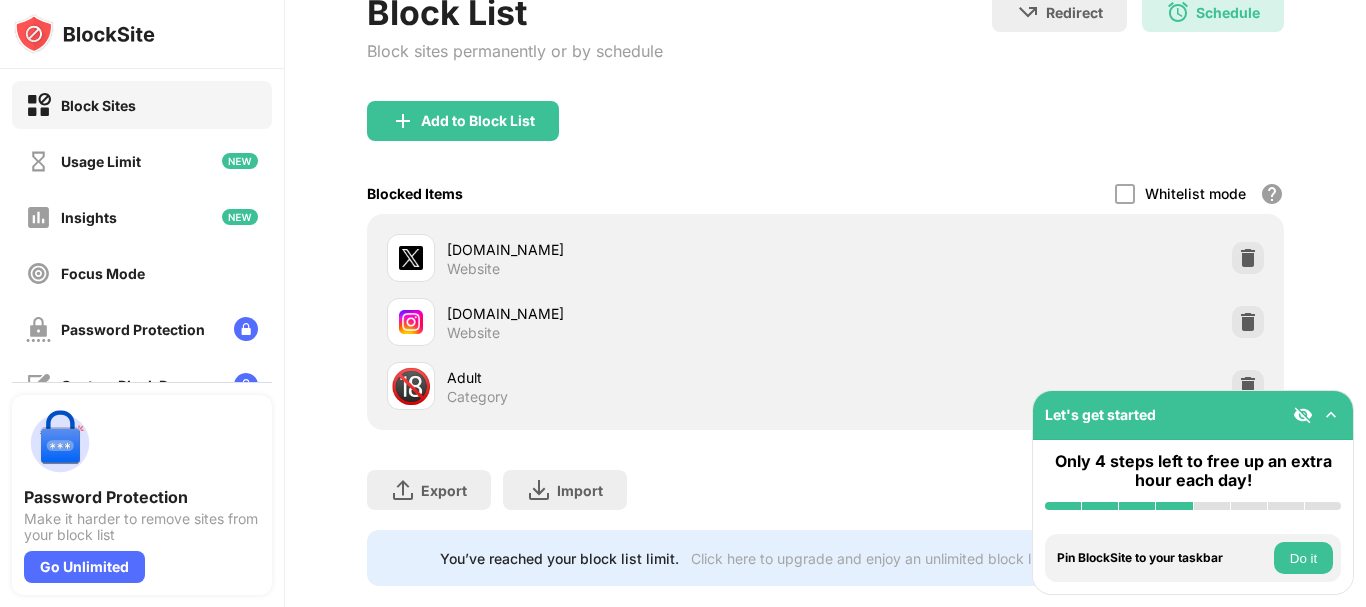 click on "Do it" at bounding box center (1303, 558) 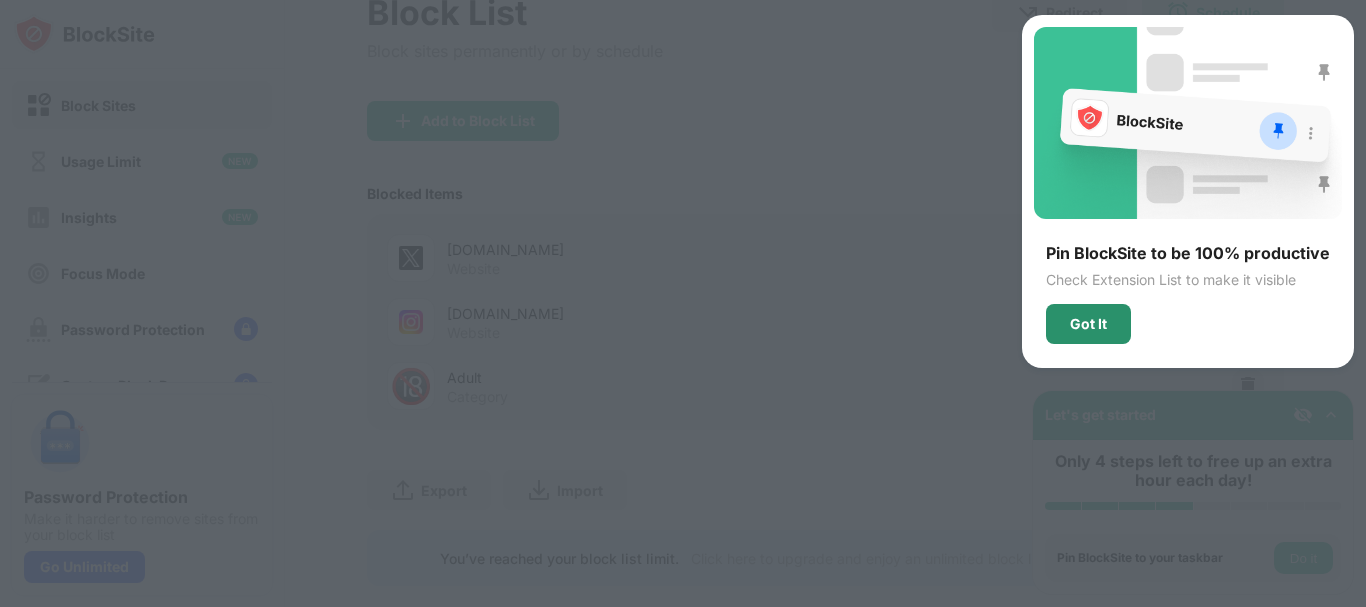 click on "Got It" at bounding box center [1088, 324] 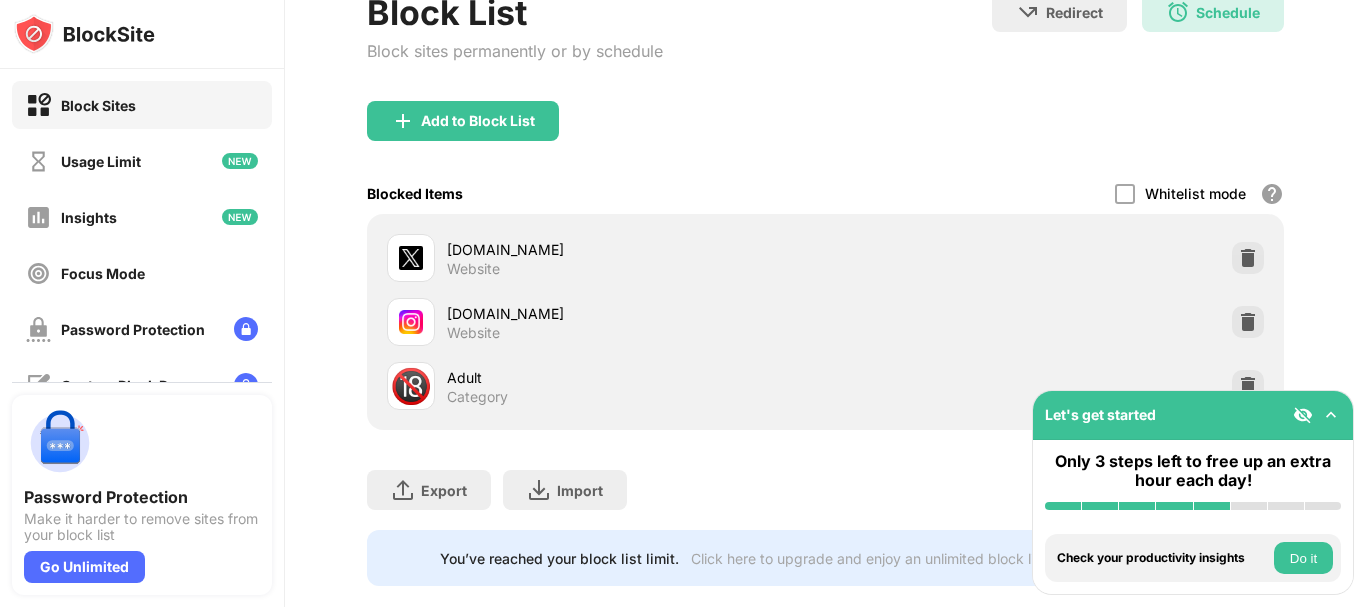 click on "Do it" at bounding box center [1303, 558] 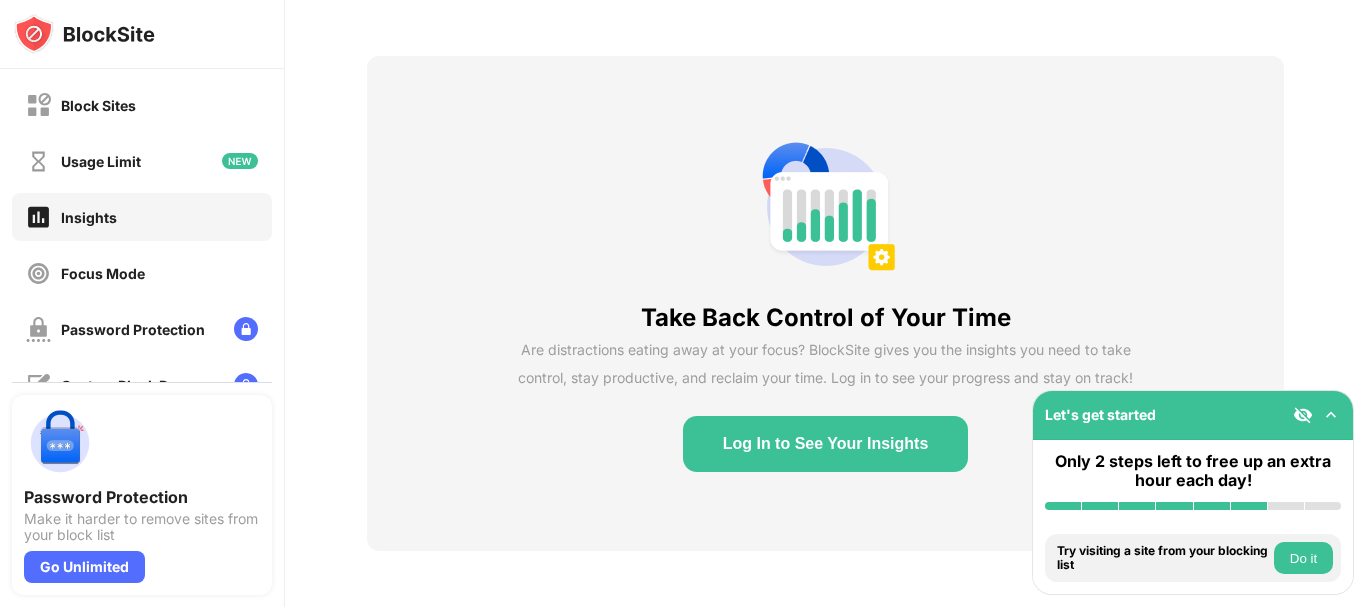 click on "Do it" at bounding box center [1303, 558] 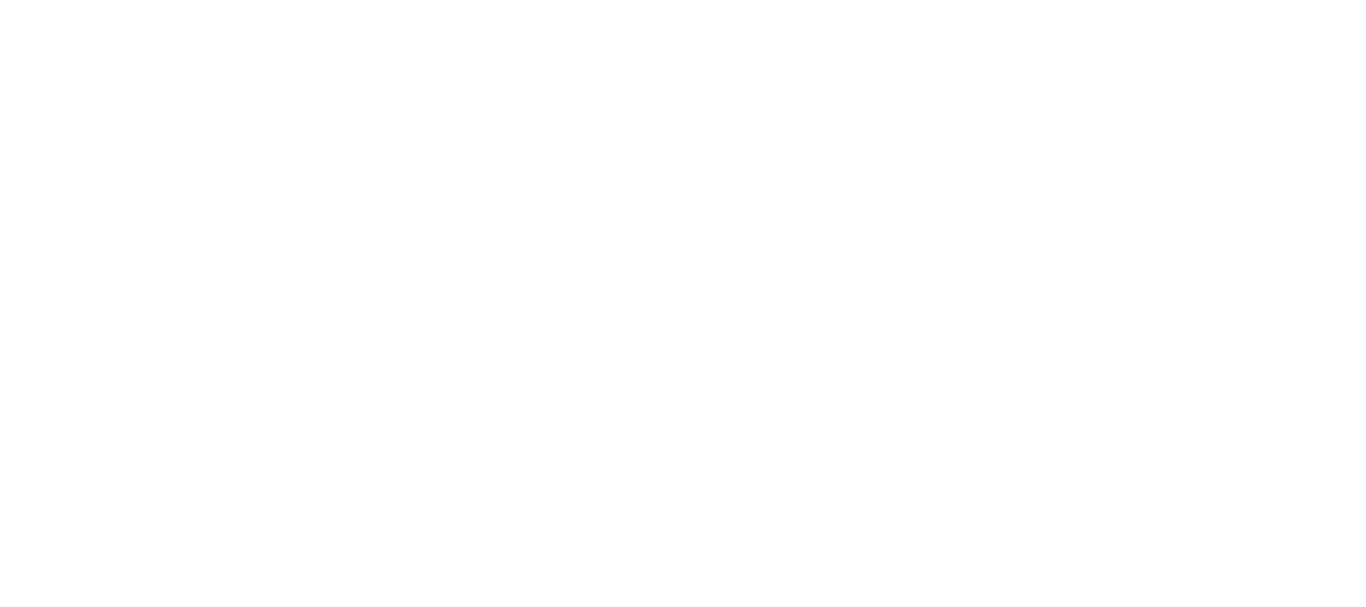 scroll, scrollTop: 0, scrollLeft: 0, axis: both 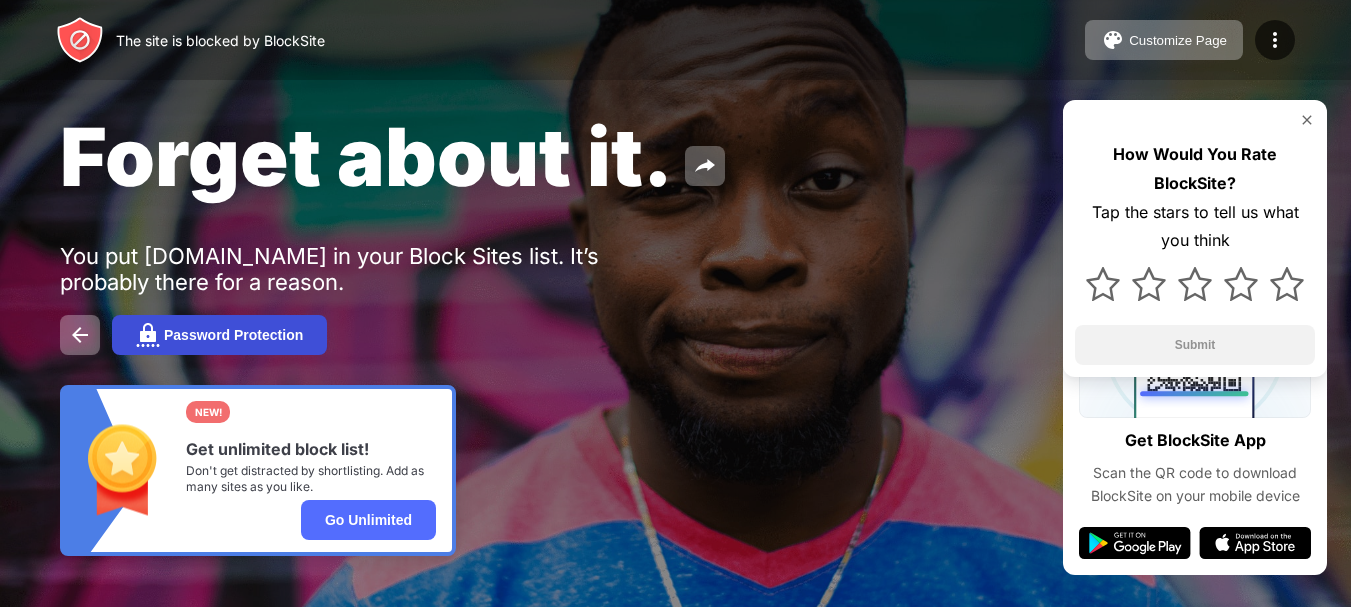 click on "Password Protection" at bounding box center (219, 335) 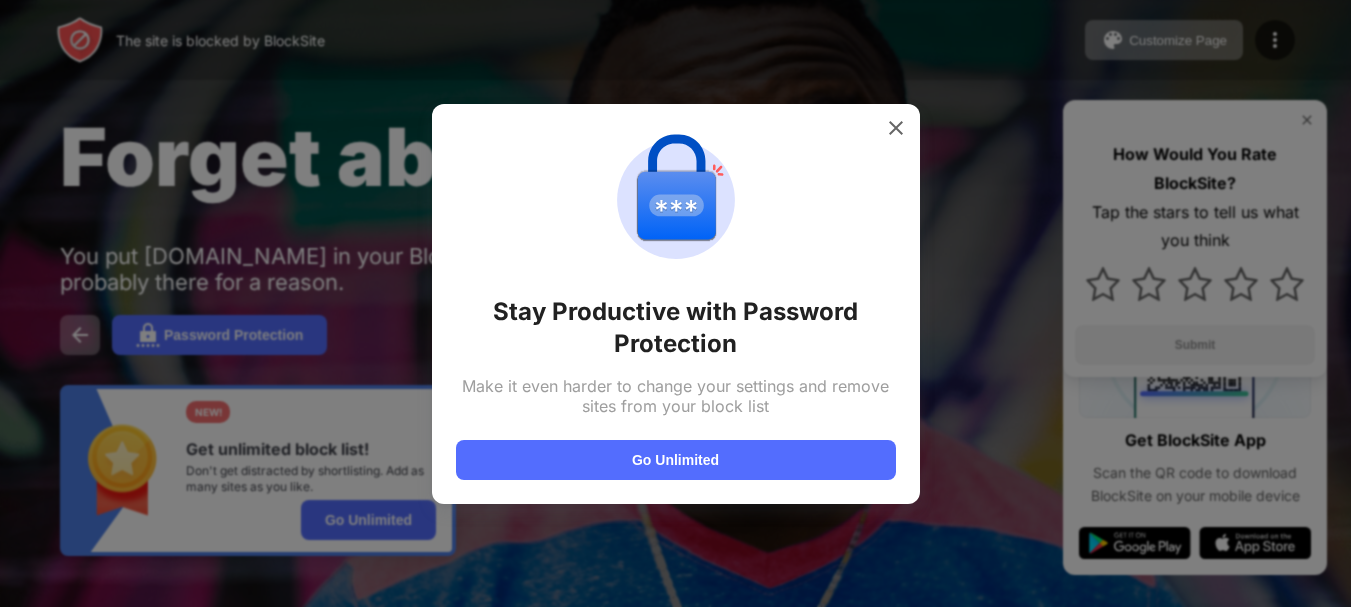 click at bounding box center (896, 128) 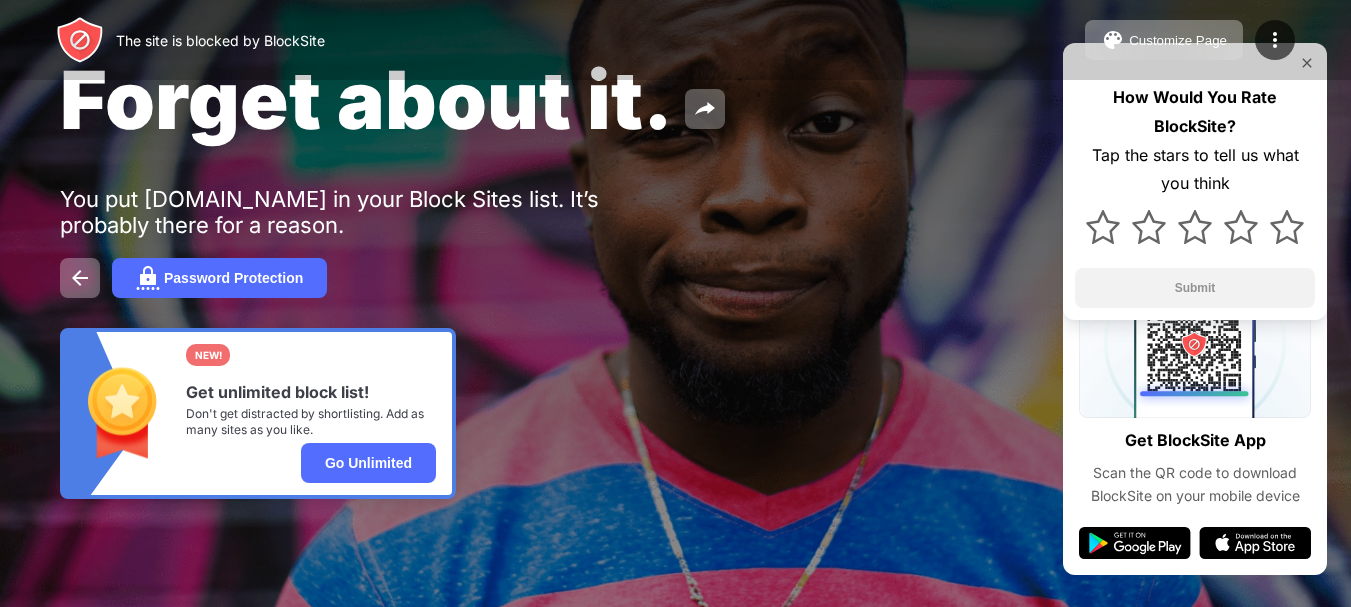 scroll, scrollTop: 0, scrollLeft: 0, axis: both 